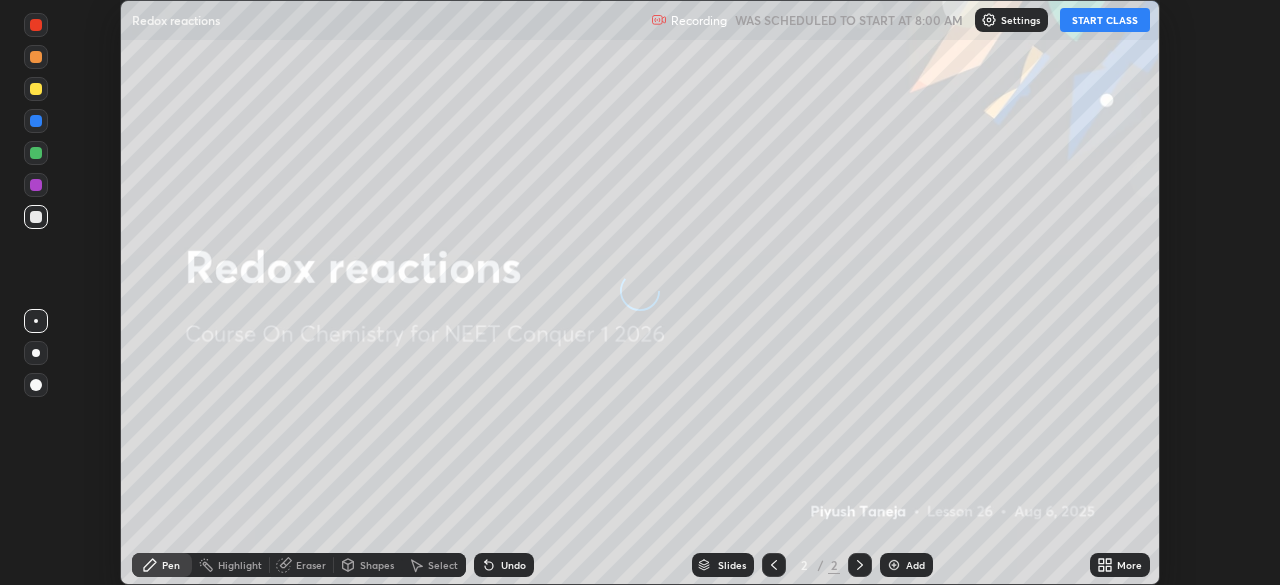scroll, scrollTop: 0, scrollLeft: 0, axis: both 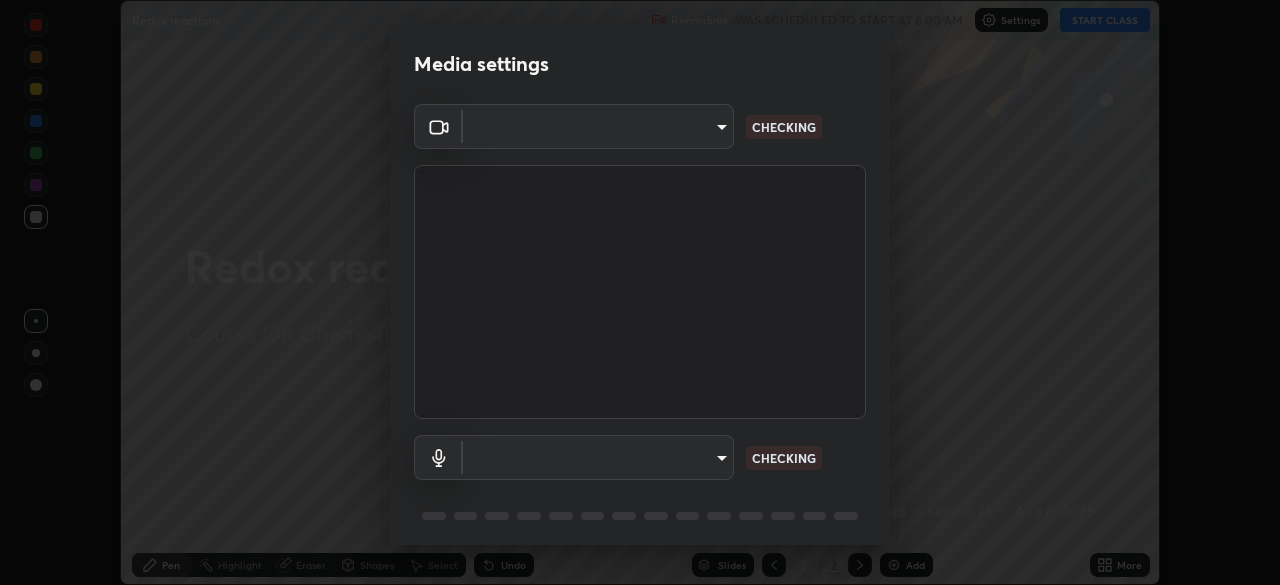 type on "f7a3972b1aa4ccc2bb278f1e0e3147348a18408e8ce32c2dd239d99c5c07823a" 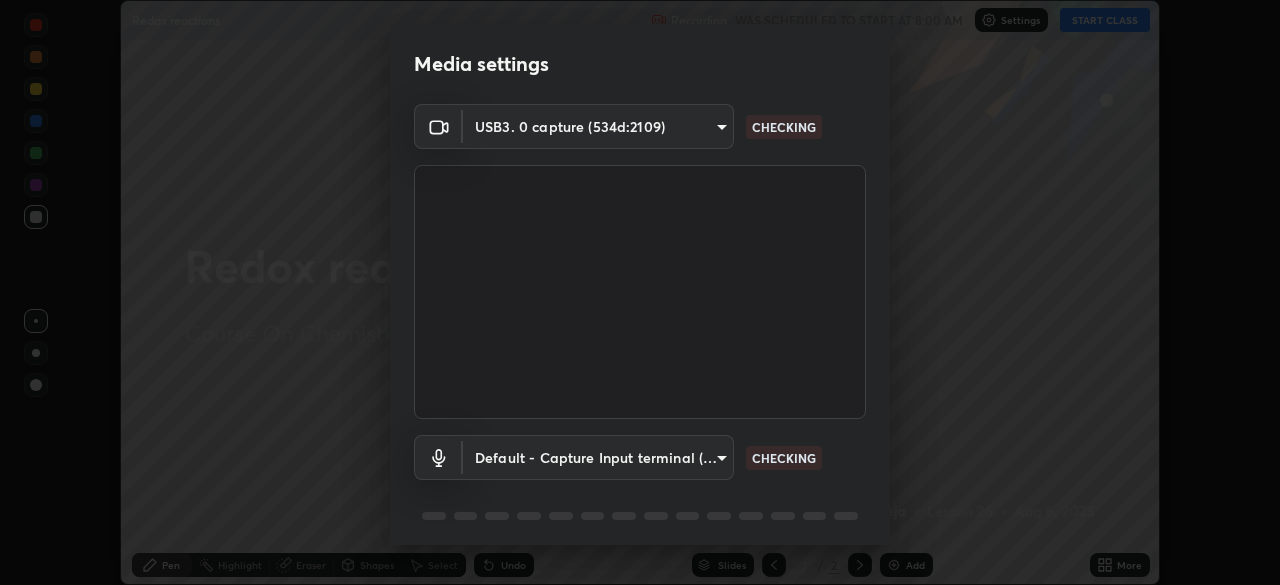 click on "Erase all Redox reactions Recording WAS SCHEDULED TO START AT  8:00 AM Settings START CLASS Setting up your live class Redox reactions • L26 of Course On Chemistry for NEET Conquer 1 2026 [PERSON] Pen Highlight Eraser Shapes Select Undo Slides 2 / 2 Add More No doubts shared Encourage your learners to ask a doubt for better clarity Report an issue Reason for reporting Buffering Chat not working Audio - Video sync issue Educator video quality low ​ Attach an image Report Media settings USB3. 0 capture (534d:2109) f7a3972b1aa4ccc2bb278f1e0e3147348a18408e8ce32c2dd239d99c5c07823a CHECKING Default - Capture Input terminal (Digital Array MIC) default CHECKING 1 / 5 Next" at bounding box center (640, 292) 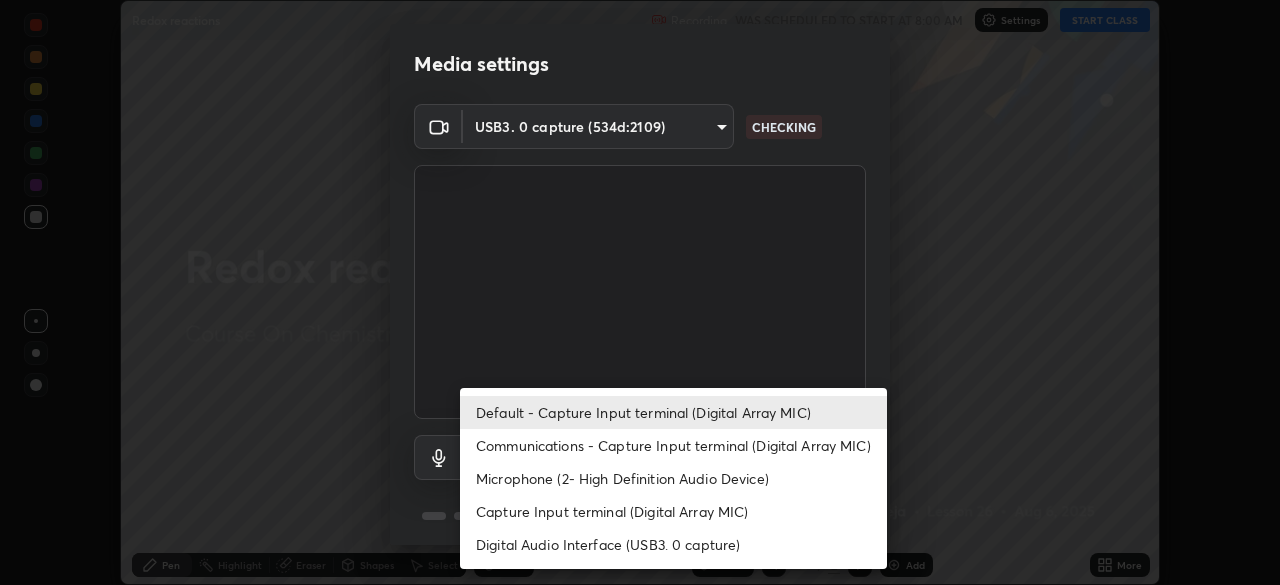 click on "Communications - Capture Input terminal (Digital Array MIC)" at bounding box center (673, 445) 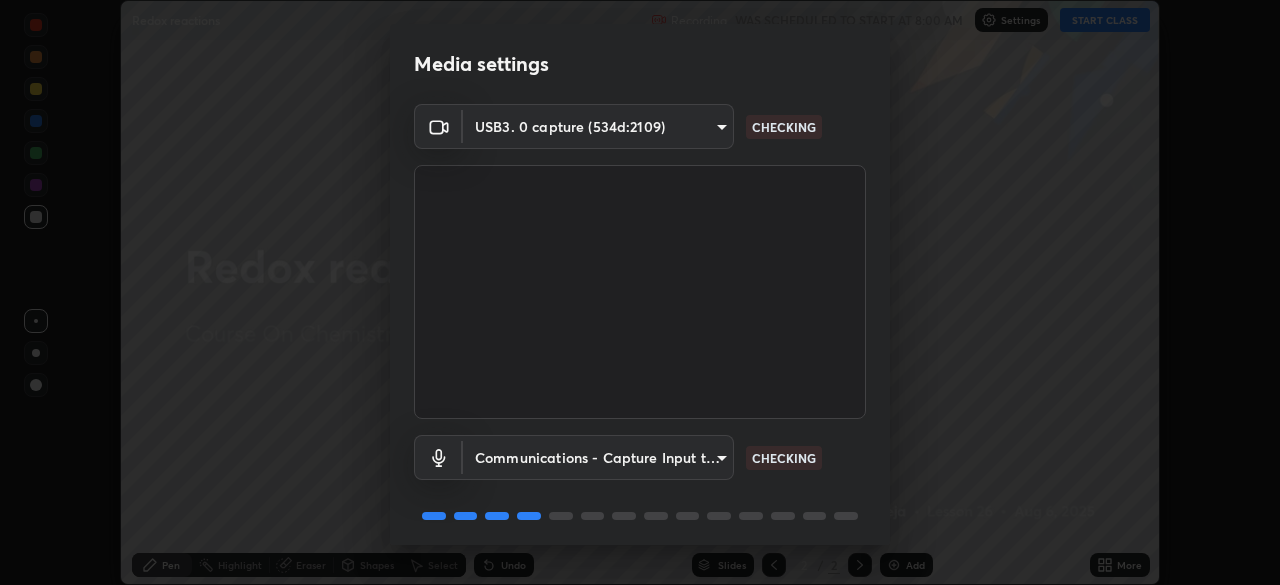 click on "Erase all Redox reactions Recording WAS SCHEDULED TO START AT  8:00 AM Settings START CLASS Setting up your live class Redox reactions • L26 of Course On Chemistry for NEET Conquer 1 2026 [PERSON] Pen Highlight Eraser Shapes Select Undo Slides 2 / 2 Add More No doubts shared Encourage your learners to ask a doubt for better clarity Report an issue Reason for reporting Buffering Chat not working Audio - Video sync issue Educator video quality low ​ Attach an image Report Media settings USB3. 0 capture (534d:2109) f7a3972b1aa4ccc2bb278f1e0e3147348a18408e8ce32c2dd239d99c5c07823a CHECKING Communications - Capture Input terminal (Digital Array MIC) communications CHECKING 1 / 5 Next" at bounding box center (640, 292) 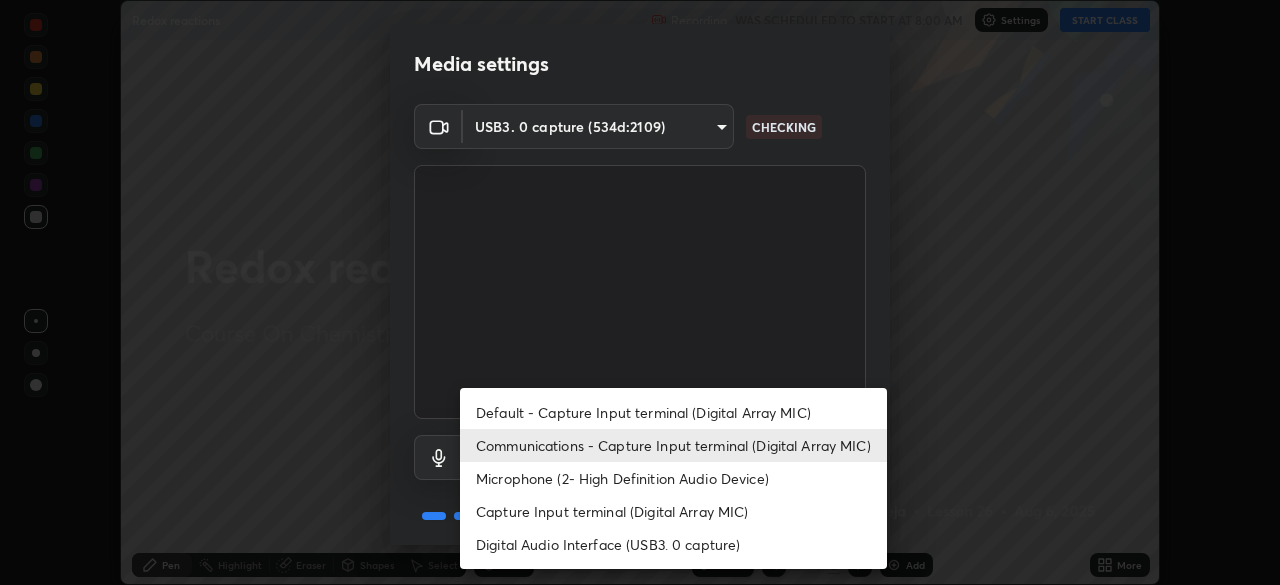click on "Default - Capture Input terminal (Digital Array MIC)" at bounding box center (673, 412) 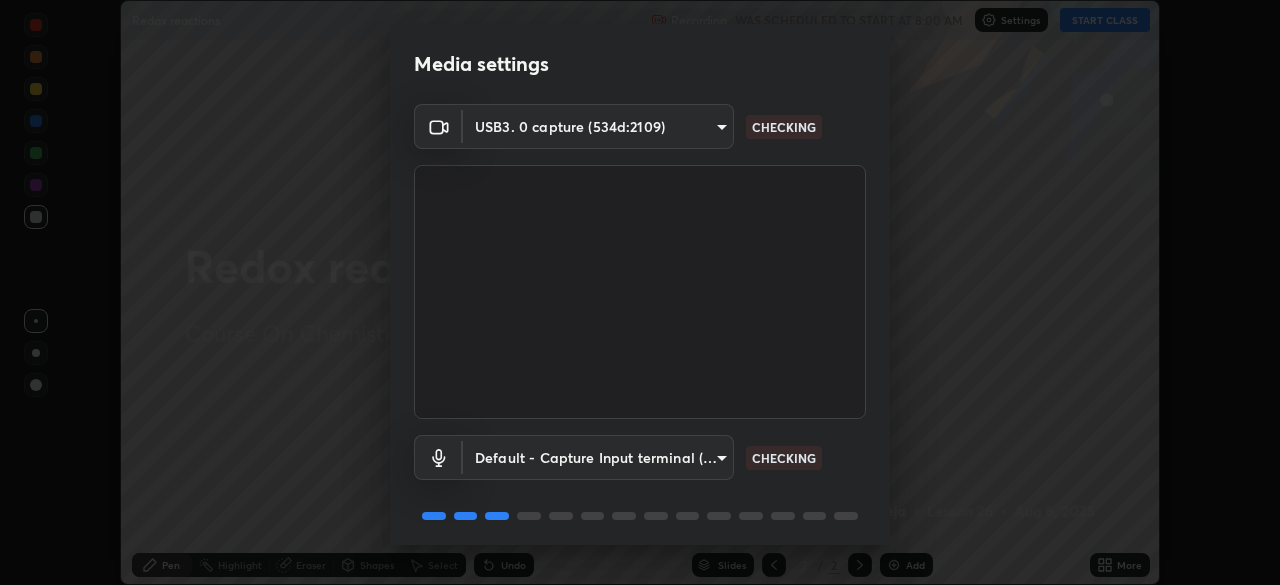 scroll, scrollTop: 71, scrollLeft: 0, axis: vertical 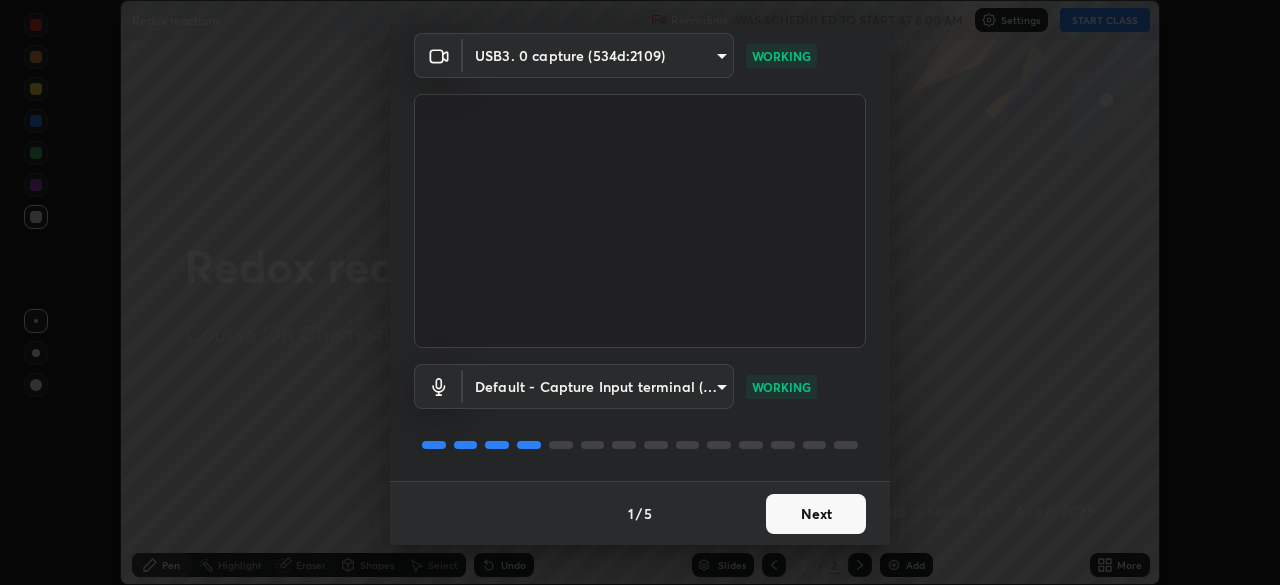 click on "Next" at bounding box center (816, 514) 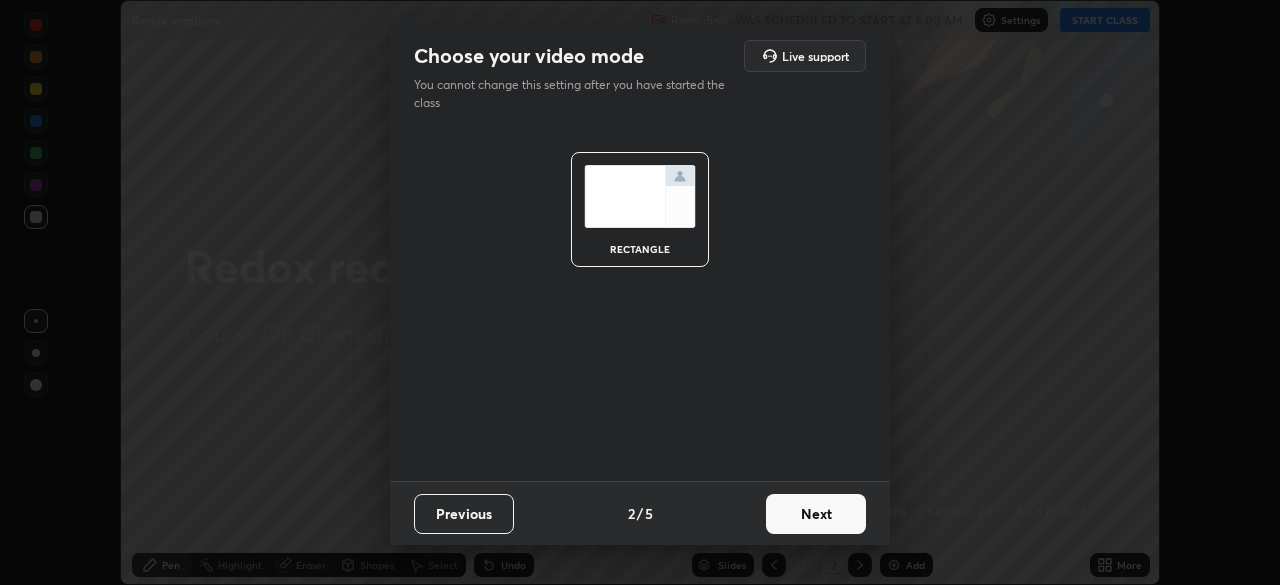 scroll, scrollTop: 0, scrollLeft: 0, axis: both 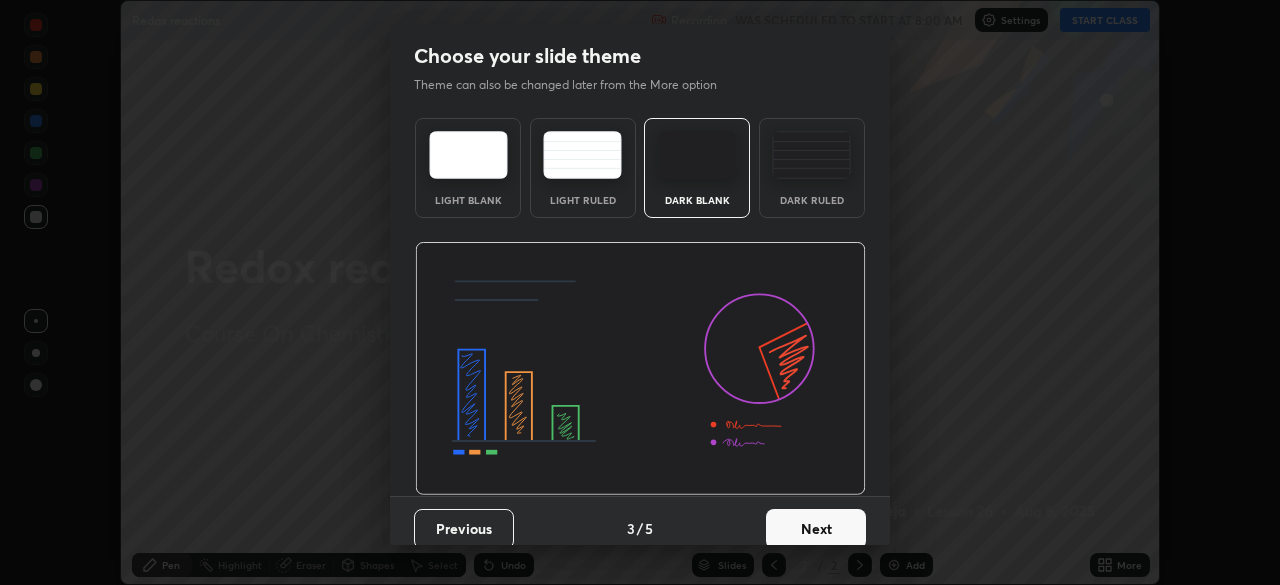 click on "Dark Ruled" at bounding box center [812, 200] 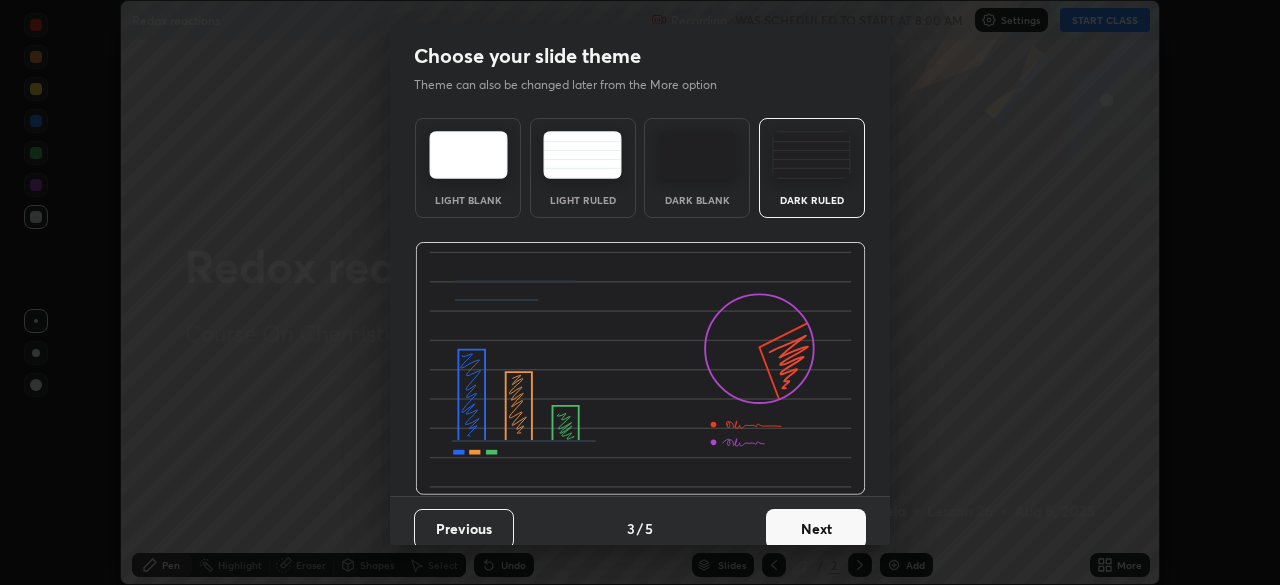click on "Next" at bounding box center (816, 529) 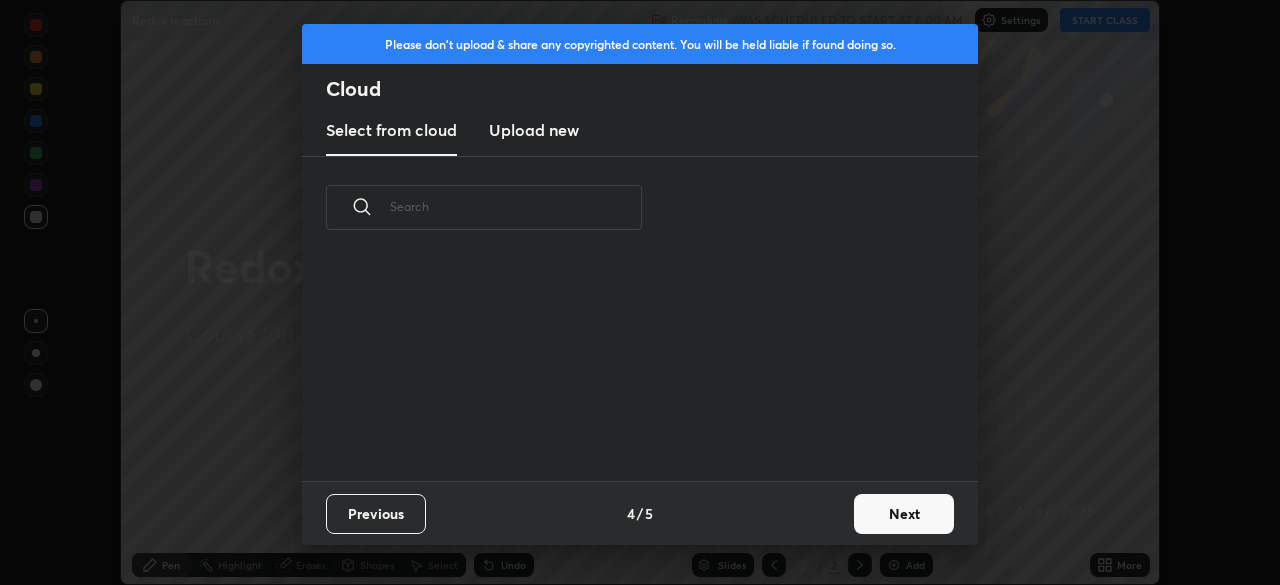 click on "Next" at bounding box center (904, 514) 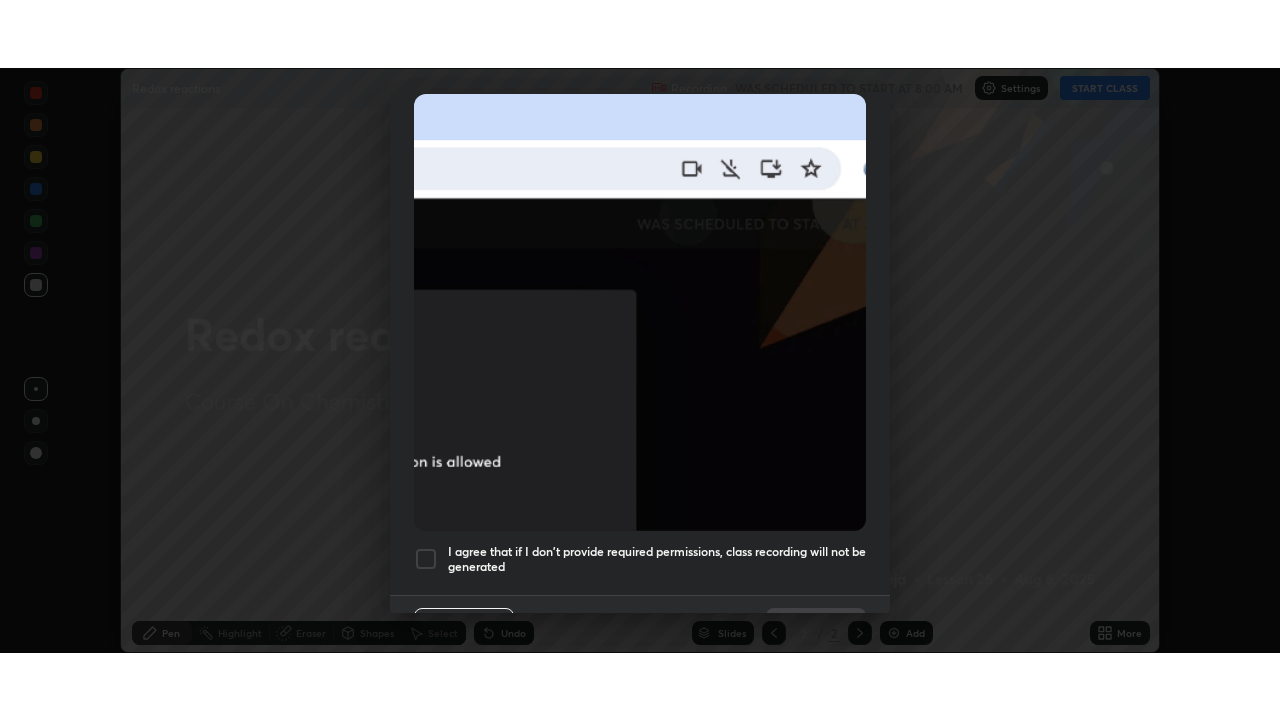 scroll, scrollTop: 479, scrollLeft: 0, axis: vertical 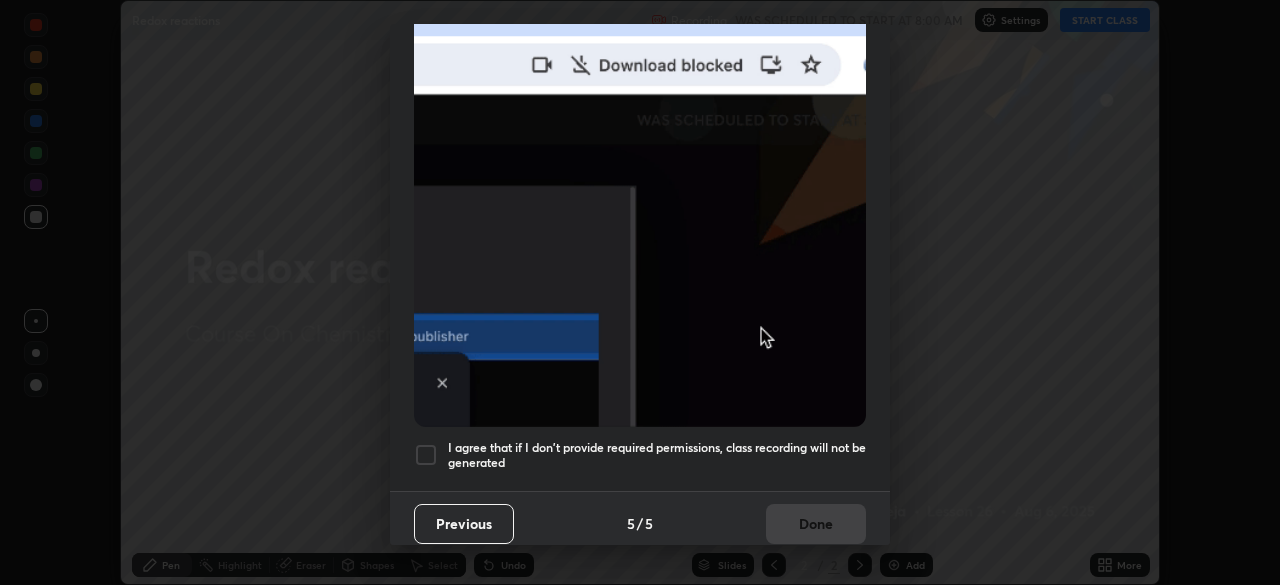 click on "I agree that if I don't provide required permissions, class recording will not be generated" at bounding box center (657, 455) 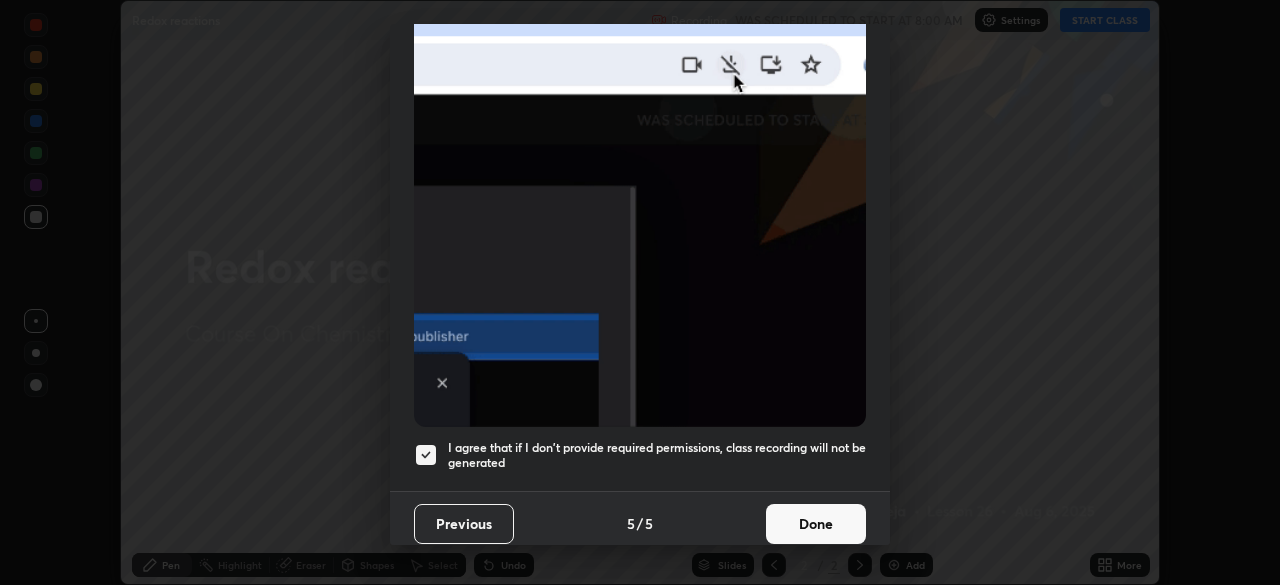 click on "Done" at bounding box center (816, 524) 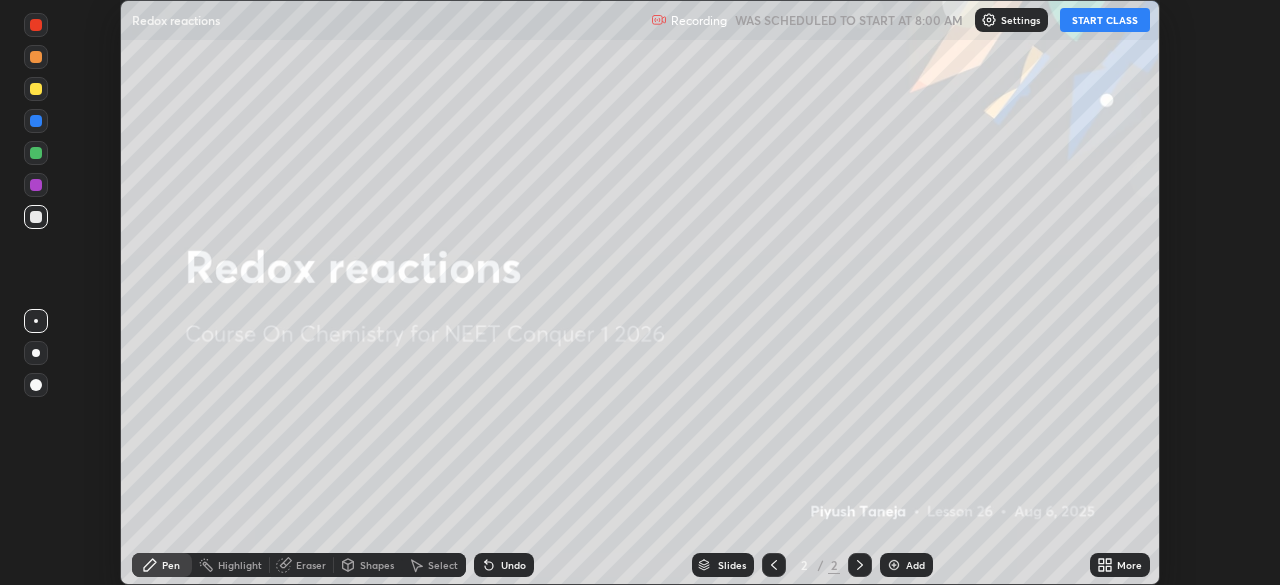 click on "START CLASS" at bounding box center [1105, 20] 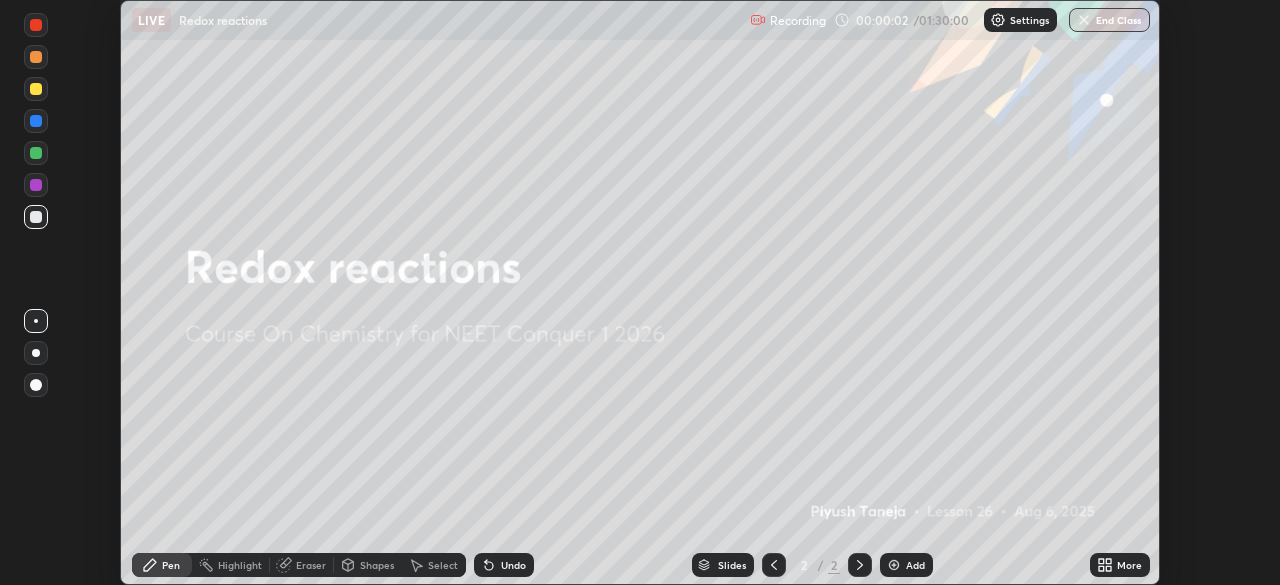 click on "More" at bounding box center [1120, 565] 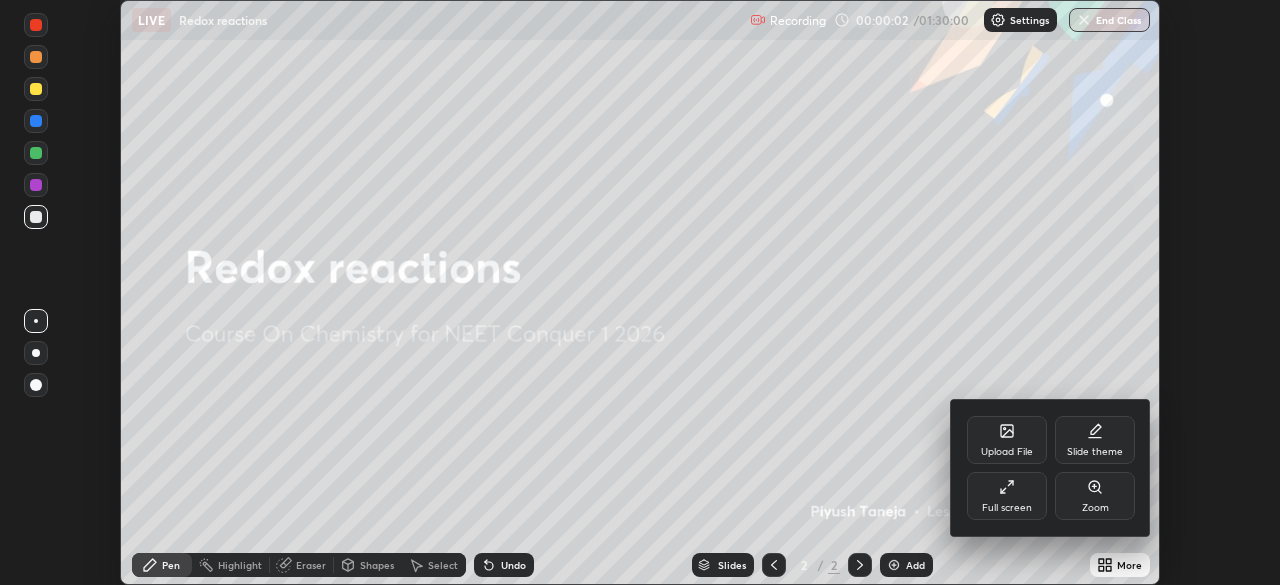 click 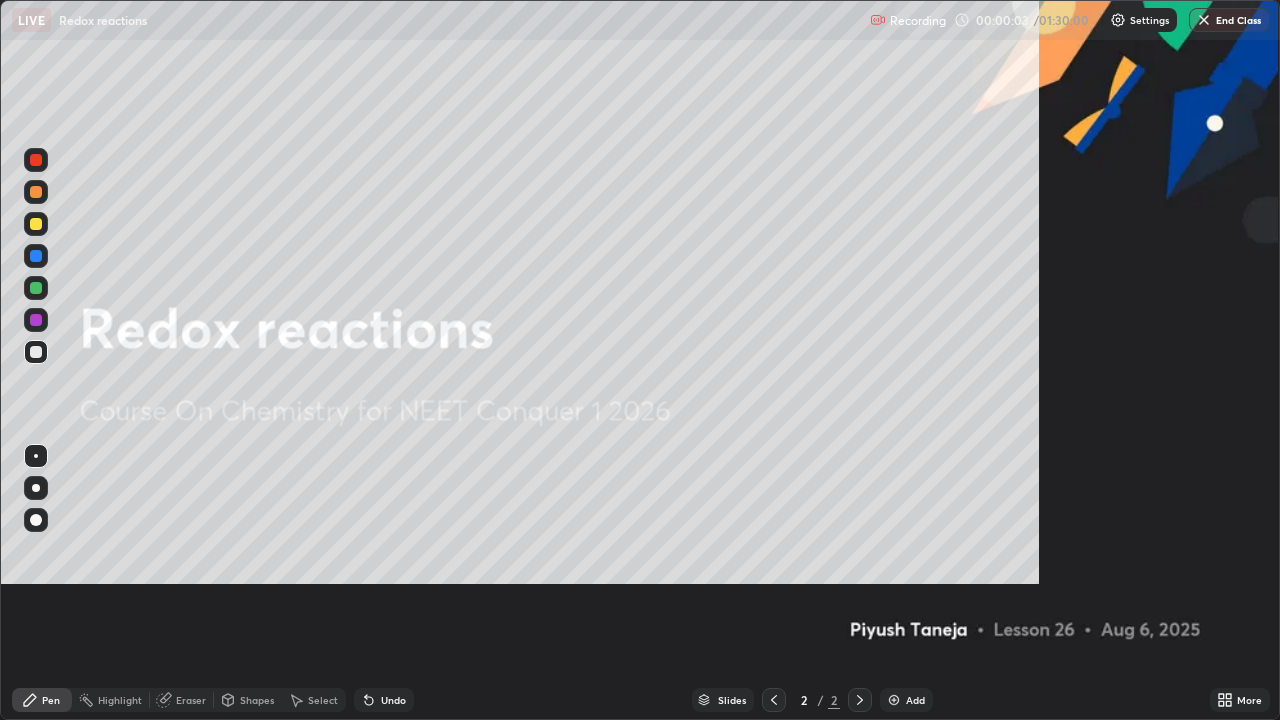 scroll, scrollTop: 99280, scrollLeft: 98720, axis: both 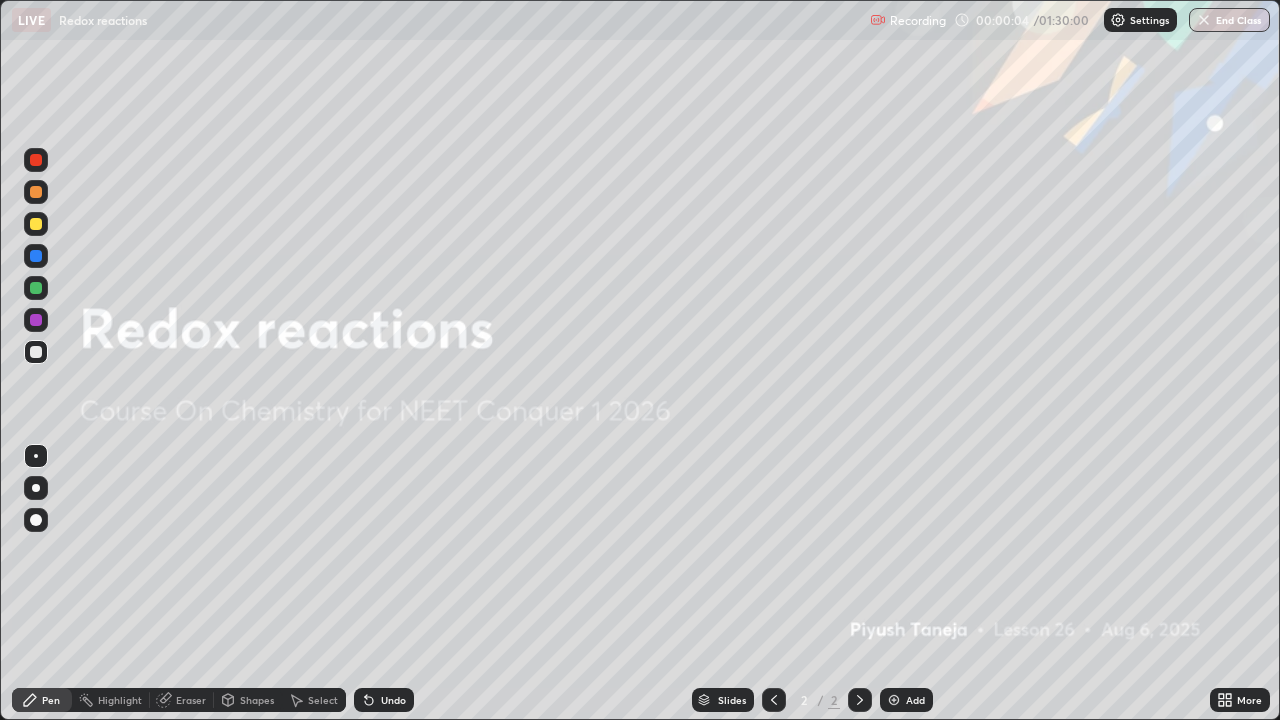 click on "Add" at bounding box center [915, 700] 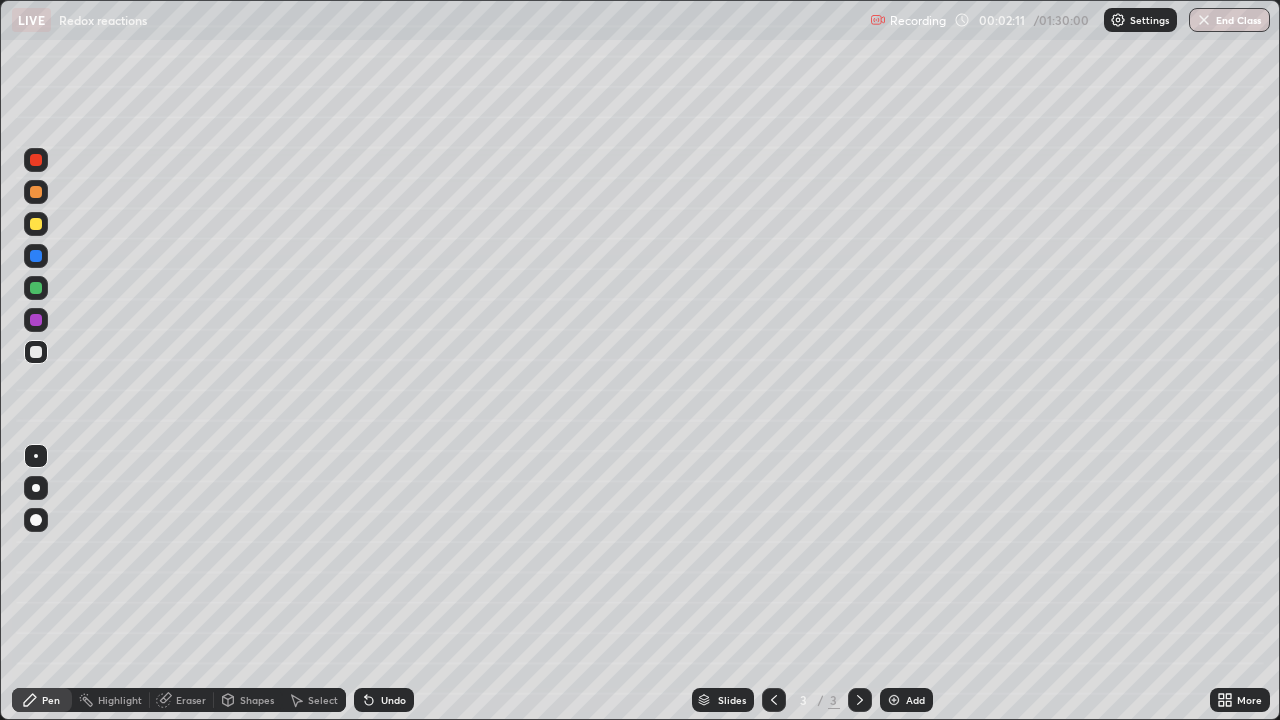 click on "Undo" at bounding box center (393, 700) 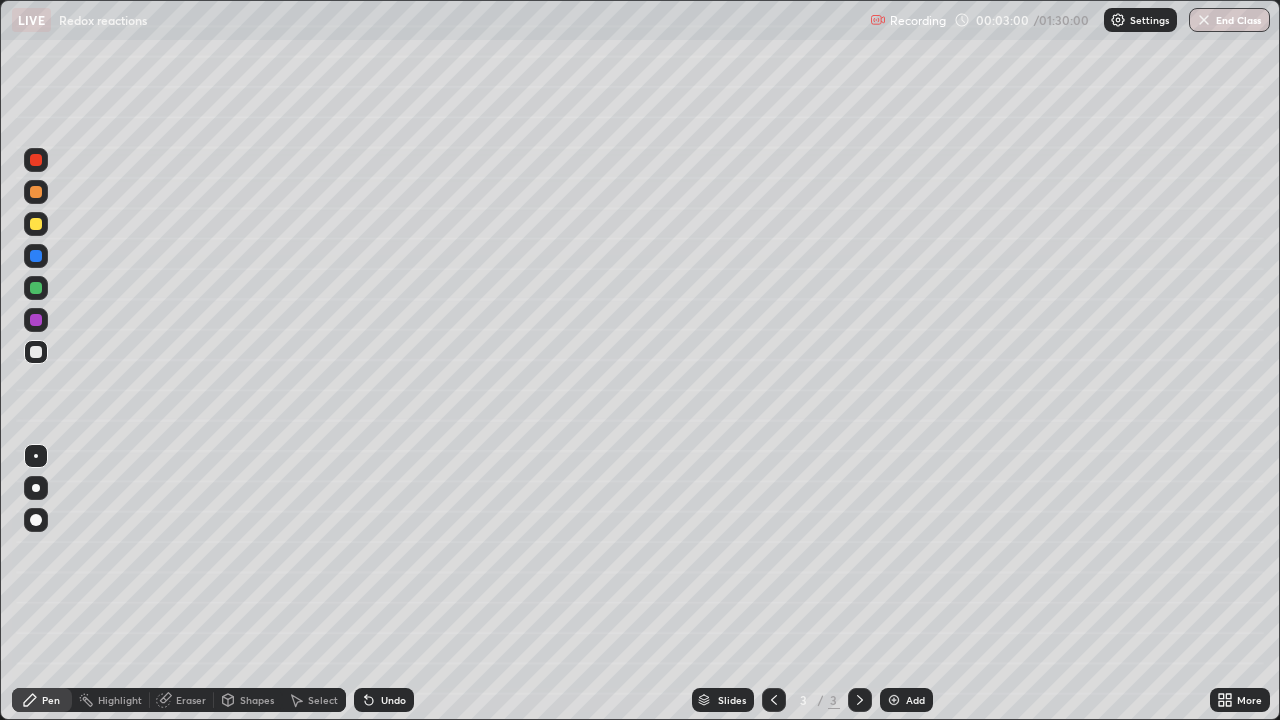 click on "Undo" at bounding box center [393, 700] 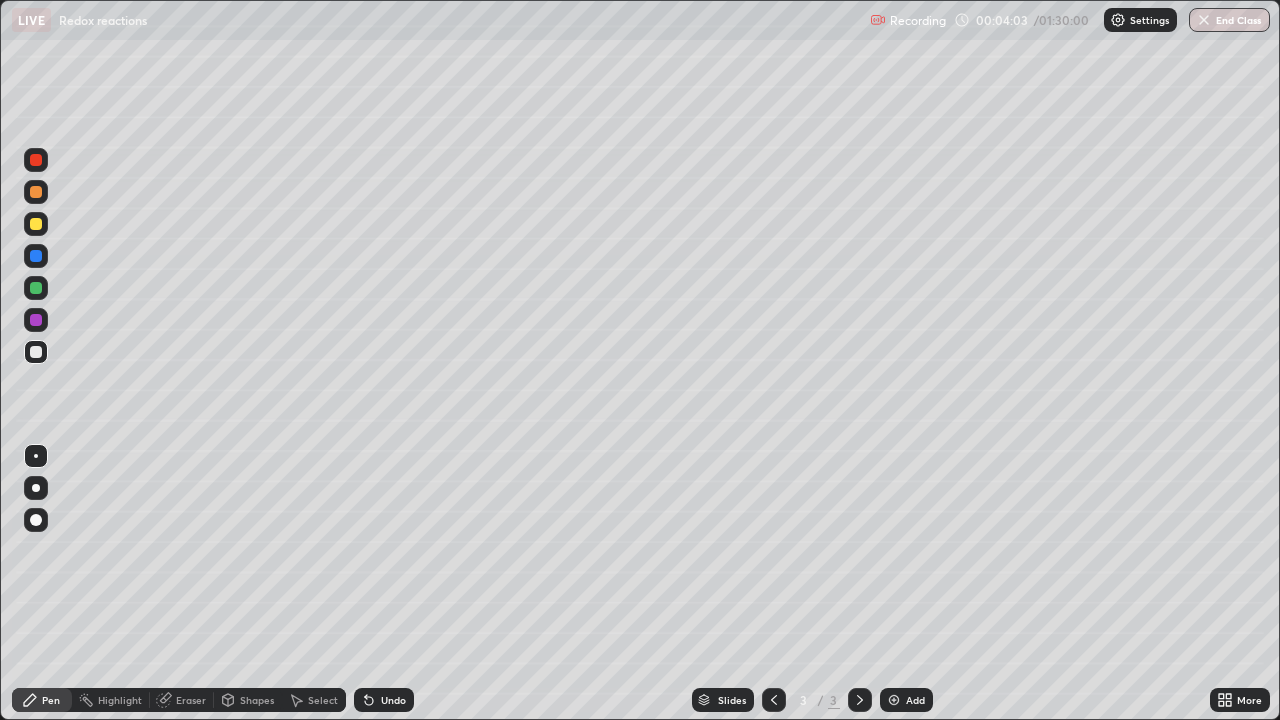 click on "Undo" at bounding box center (393, 700) 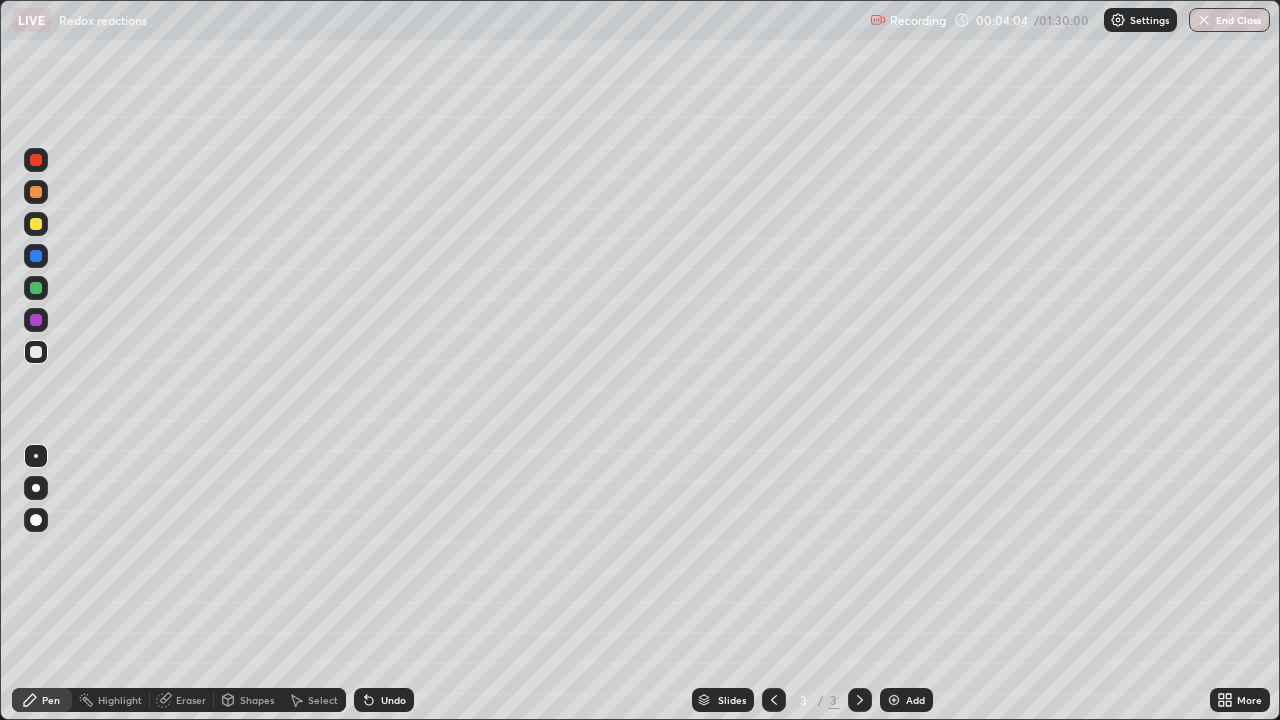 click on "Undo" at bounding box center [393, 700] 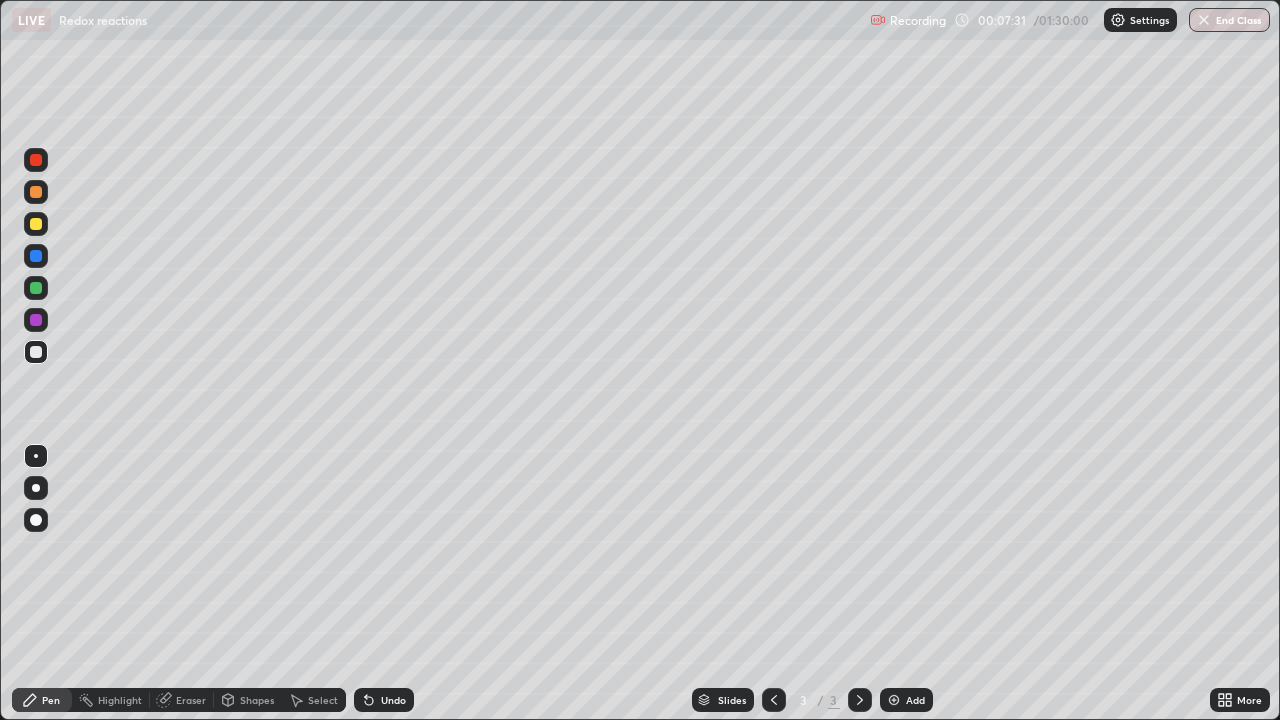 click on "Undo" at bounding box center (393, 700) 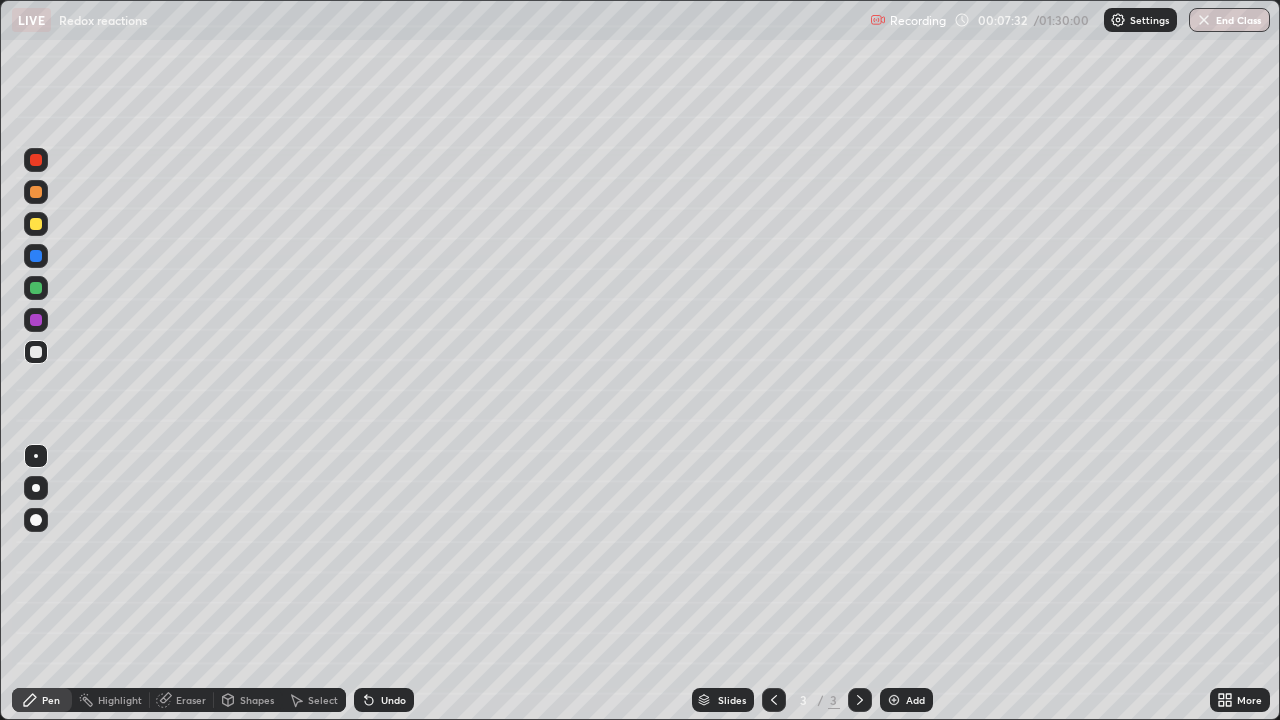 click on "Undo" at bounding box center (384, 700) 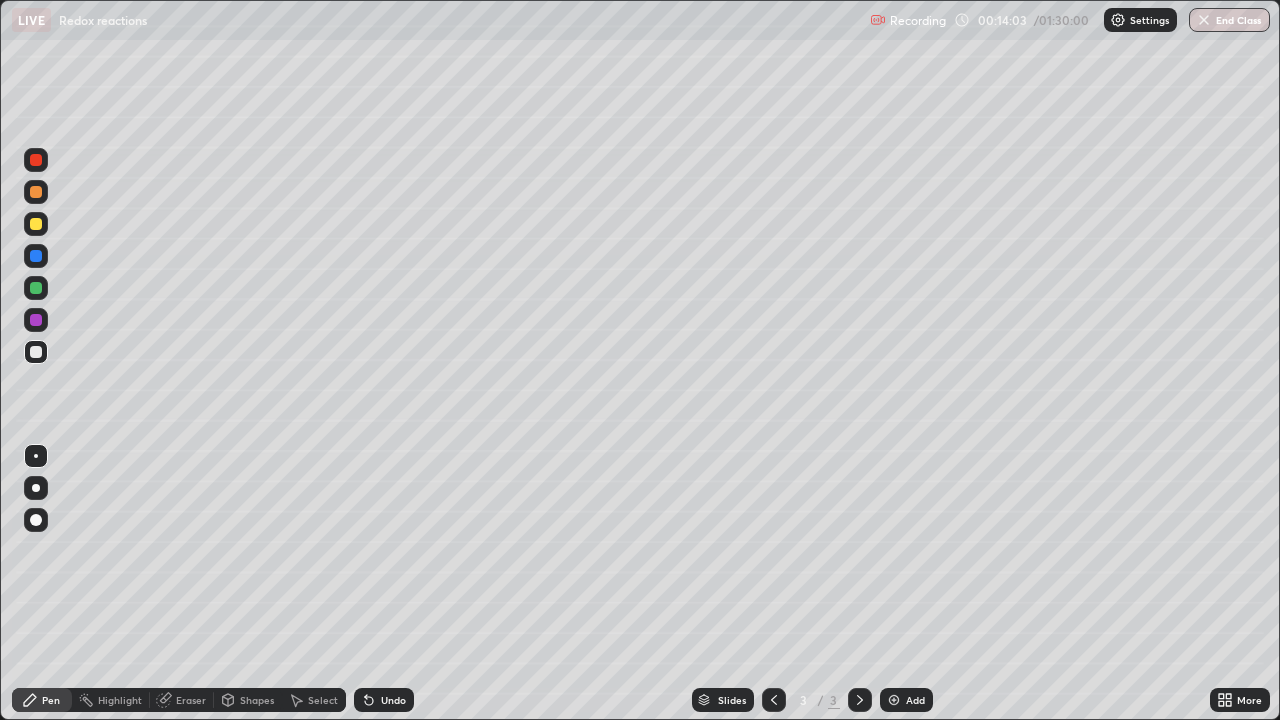 click at bounding box center (894, 700) 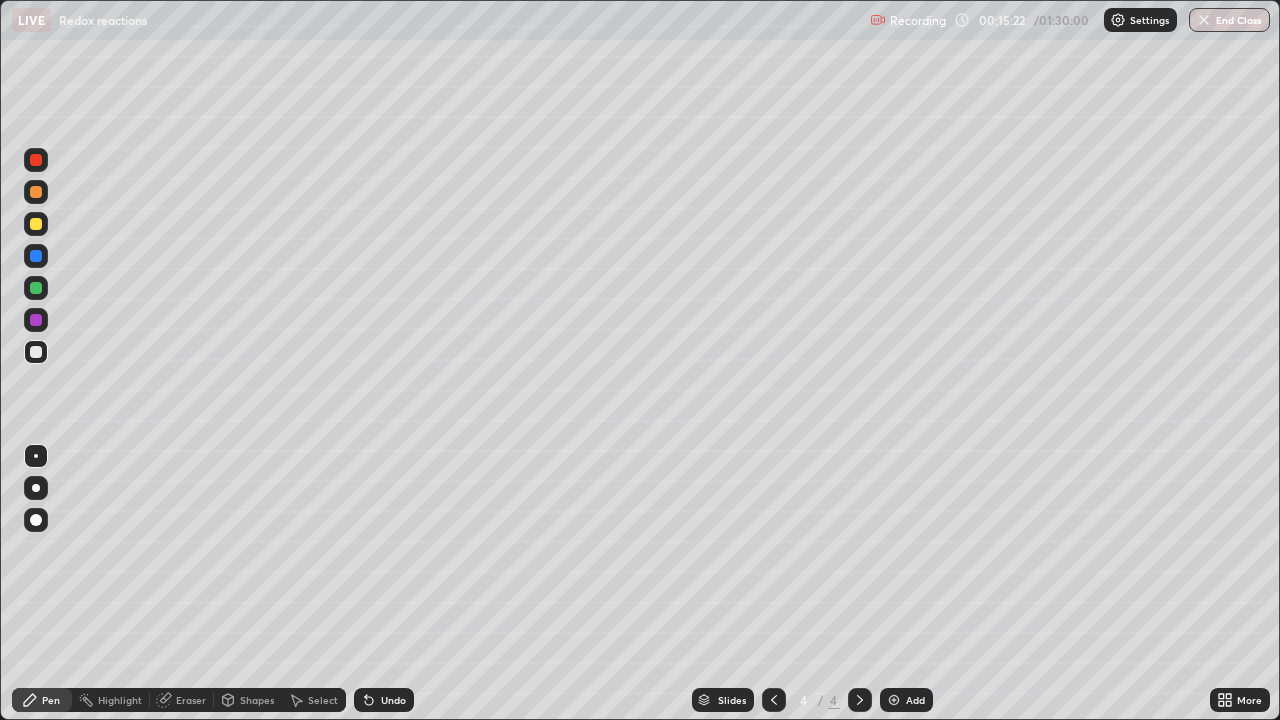 click at bounding box center (36, 224) 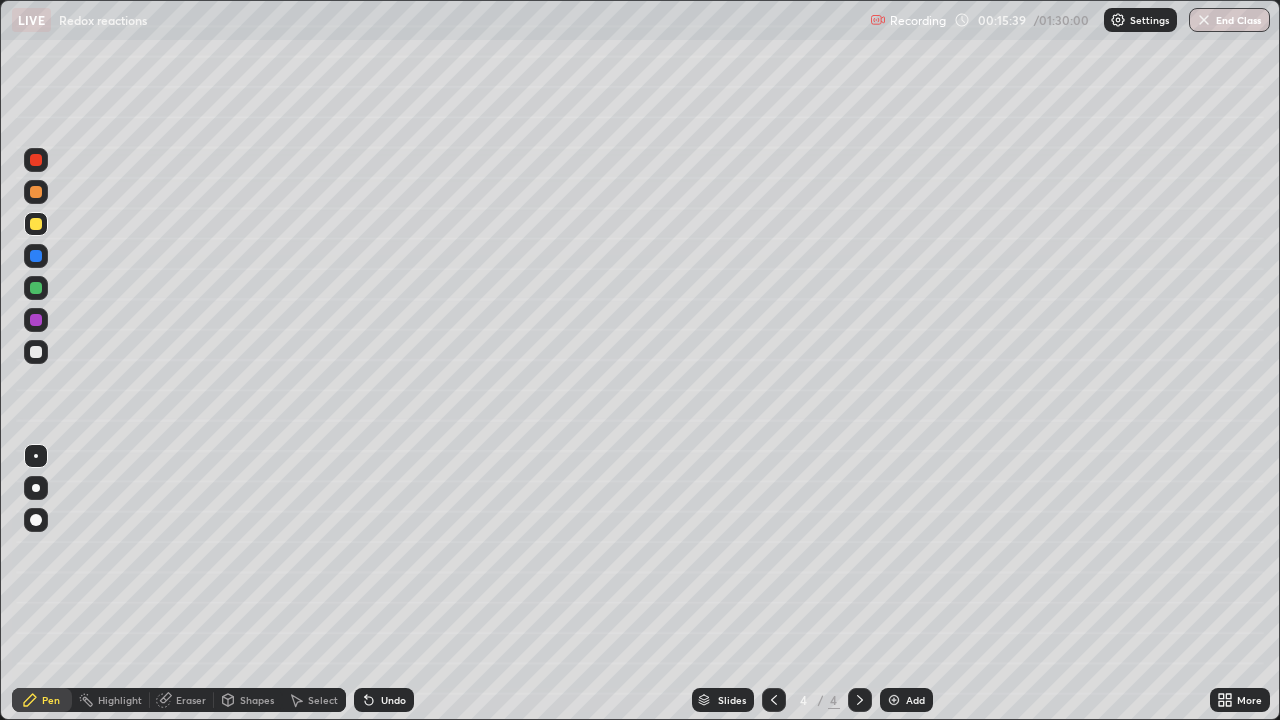 click 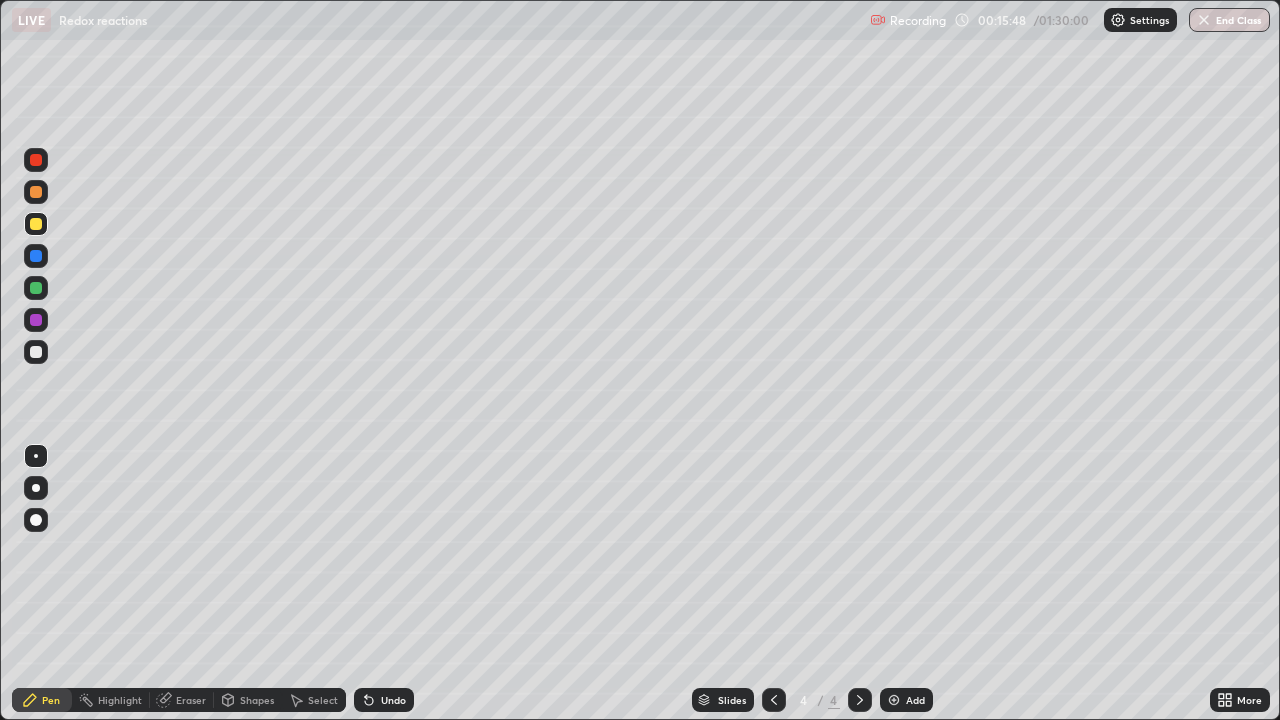 click on "Undo" at bounding box center (384, 700) 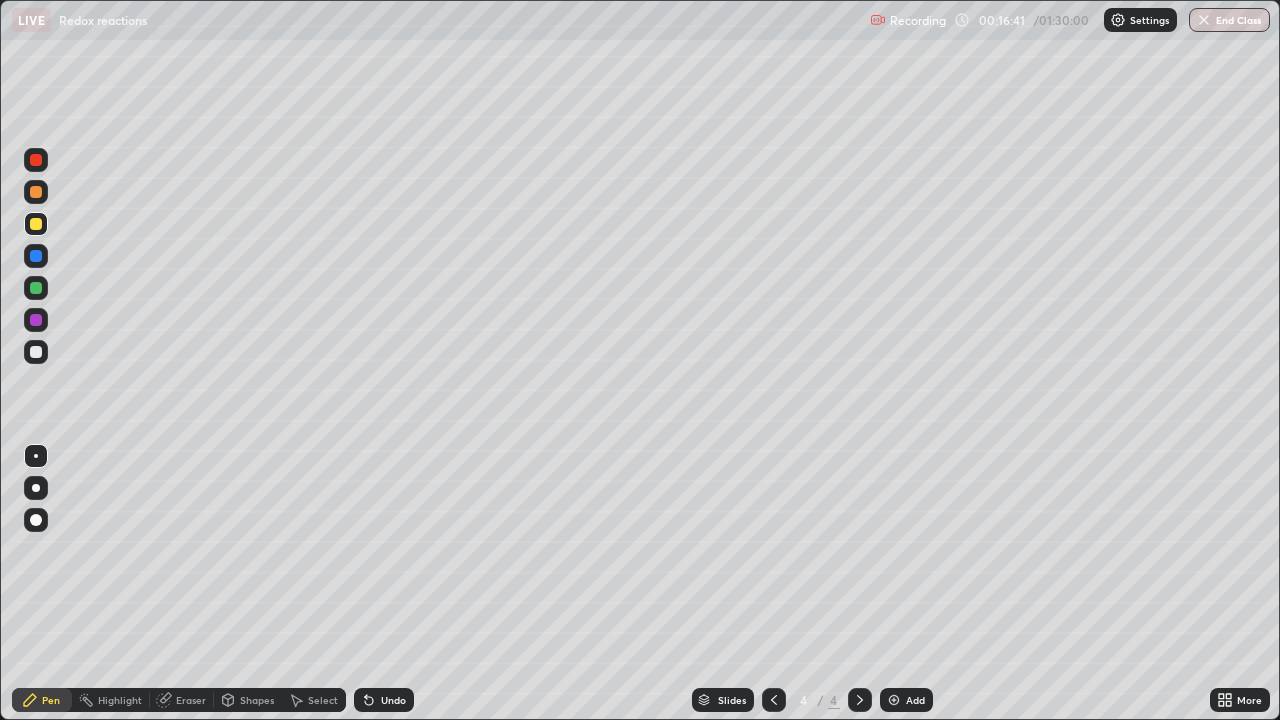click at bounding box center [36, 352] 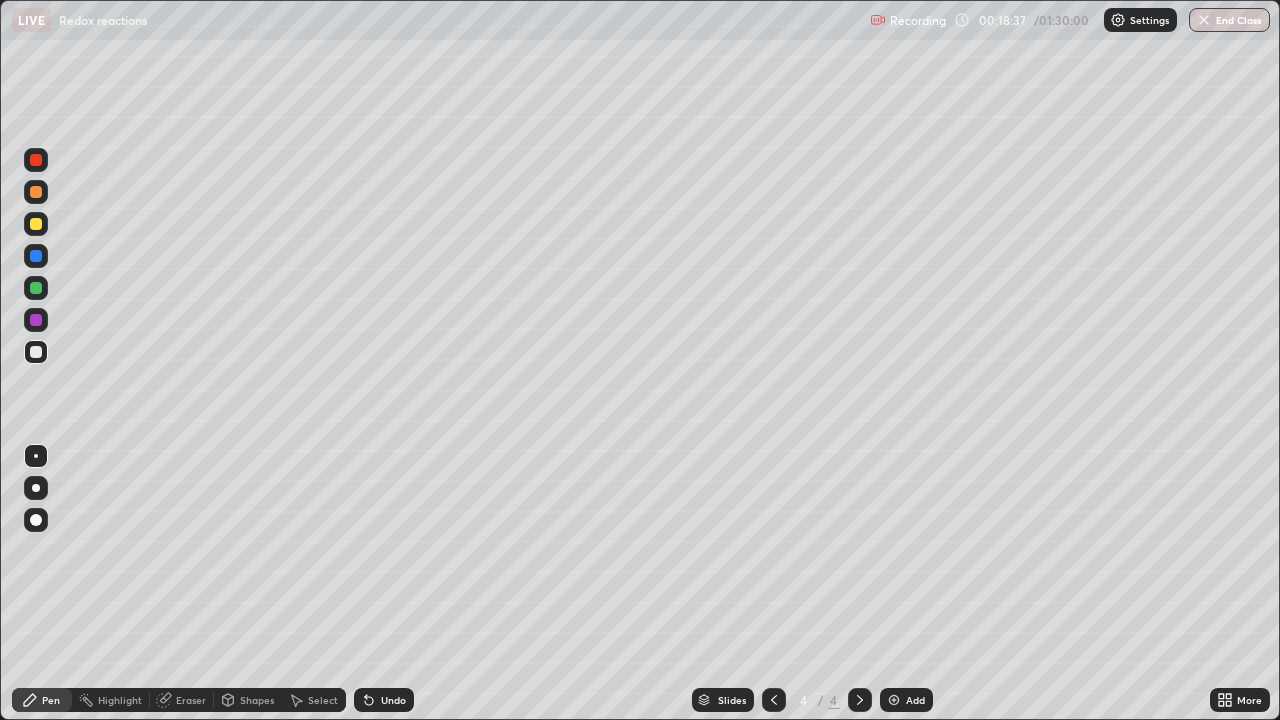 click at bounding box center (36, 224) 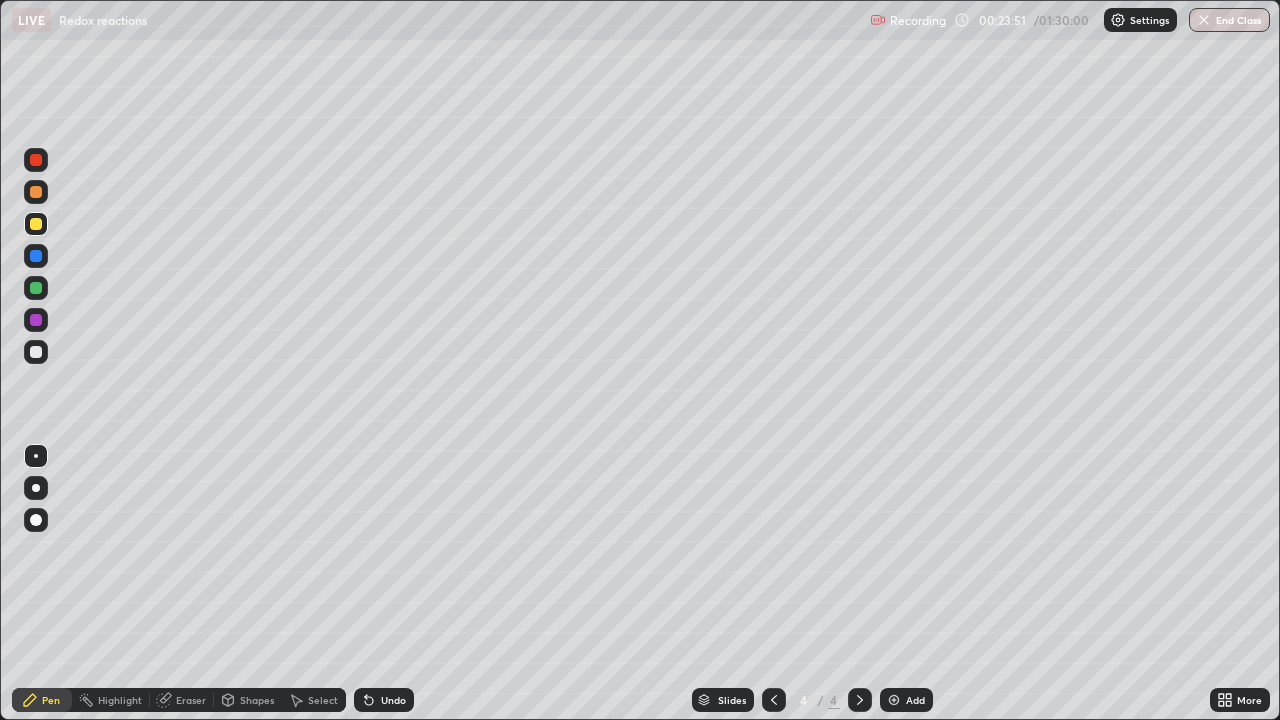 click at bounding box center [894, 700] 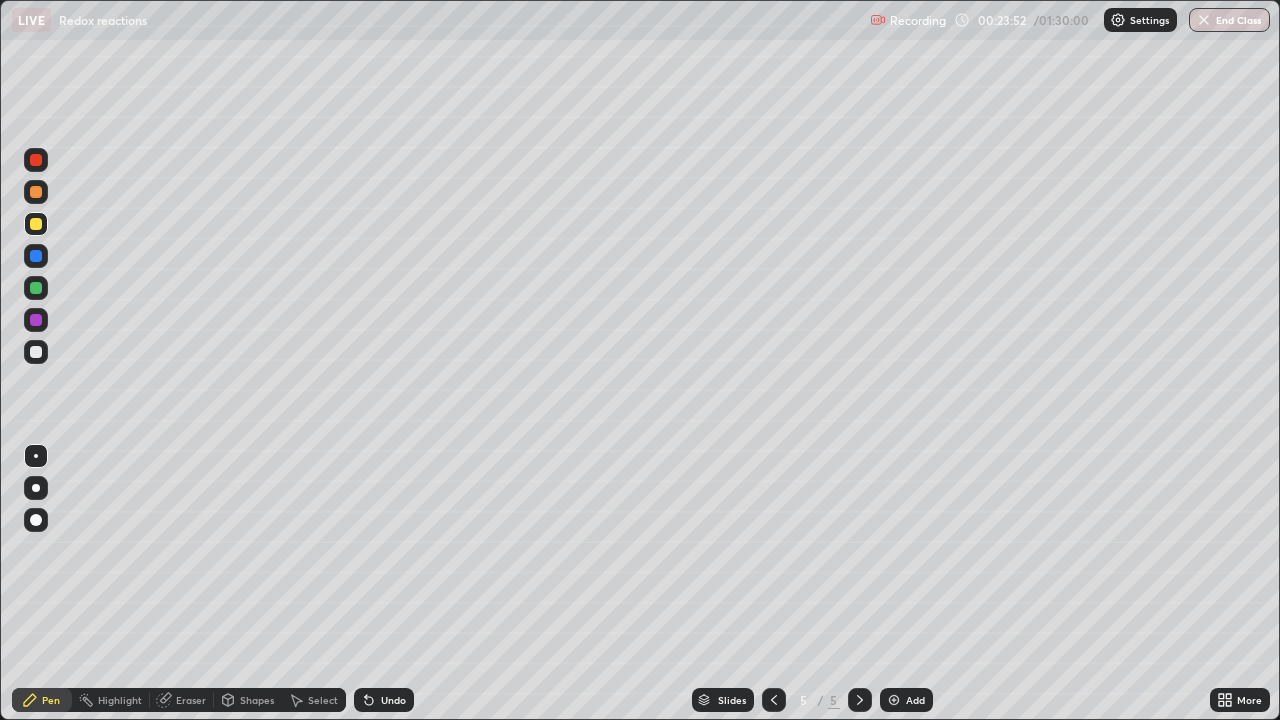 click at bounding box center (36, 352) 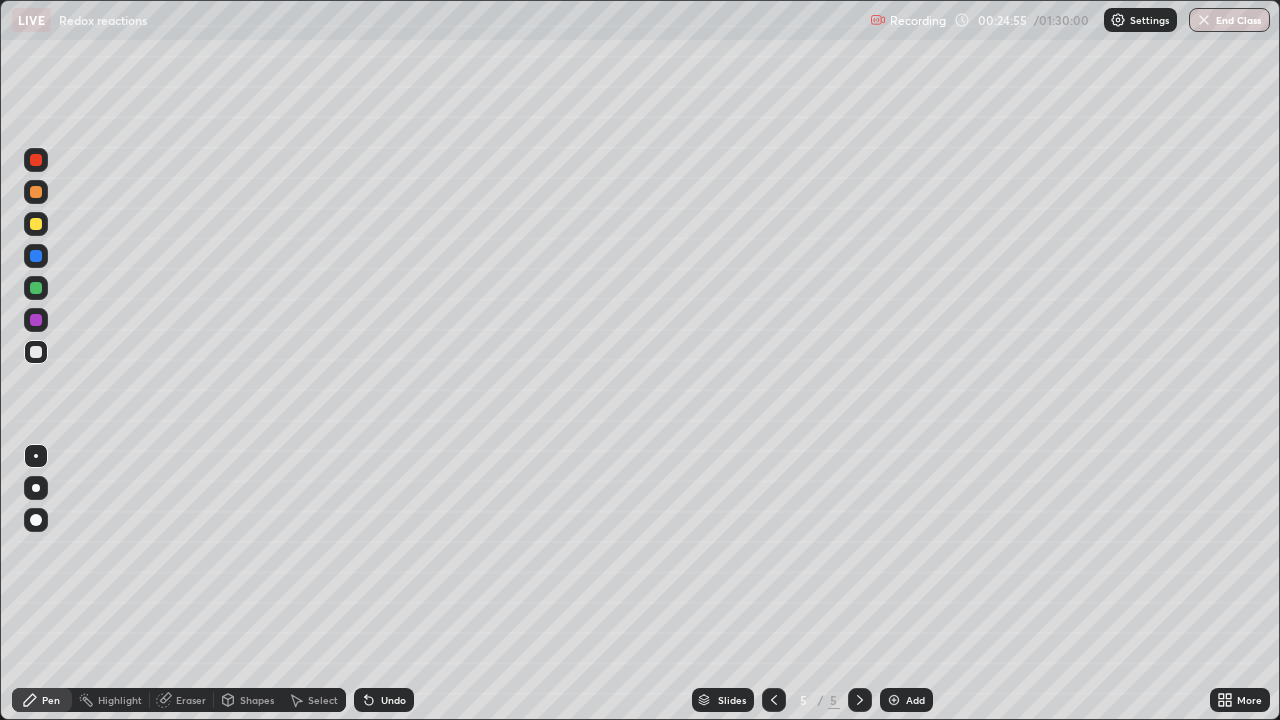 click at bounding box center (774, 700) 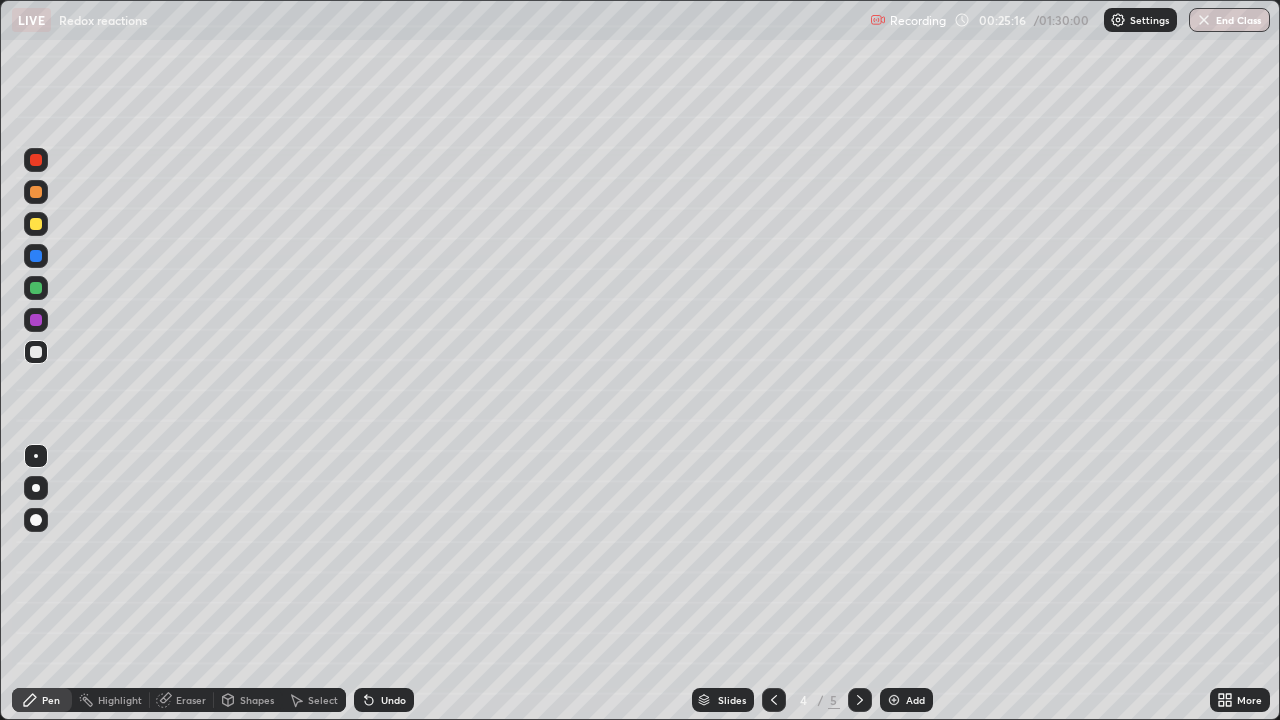 click 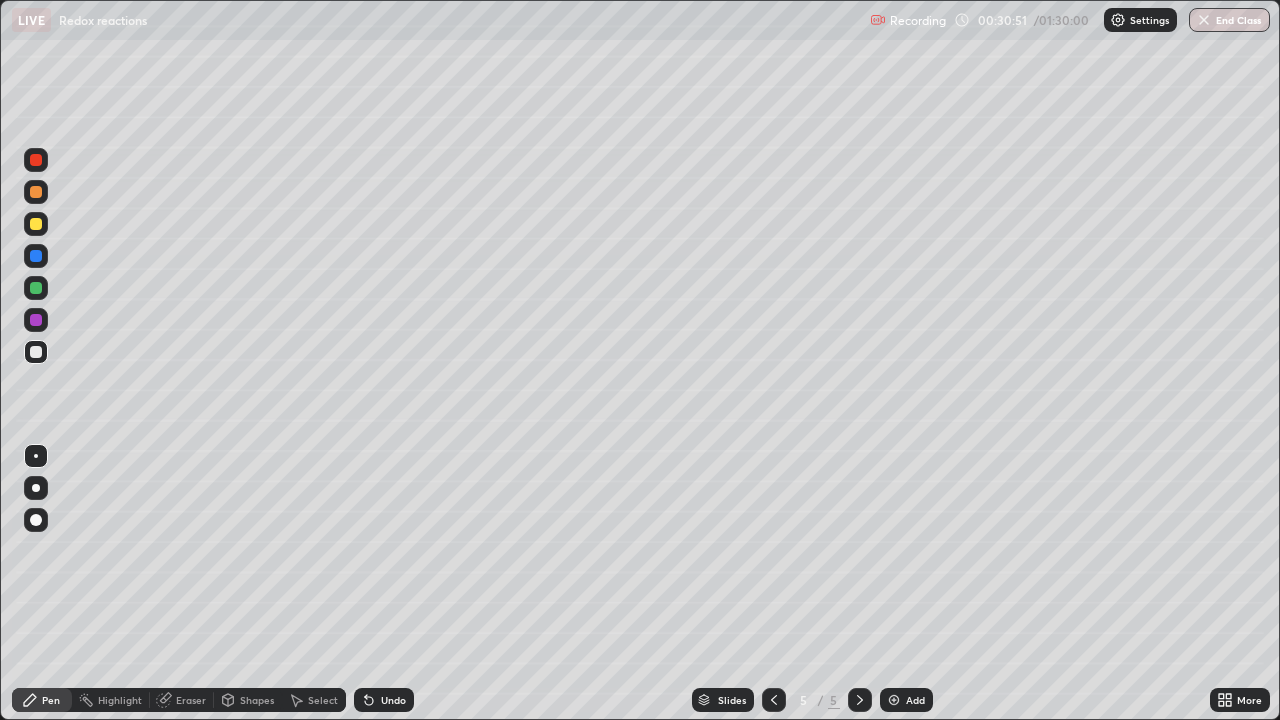 click on "Eraser" at bounding box center [191, 700] 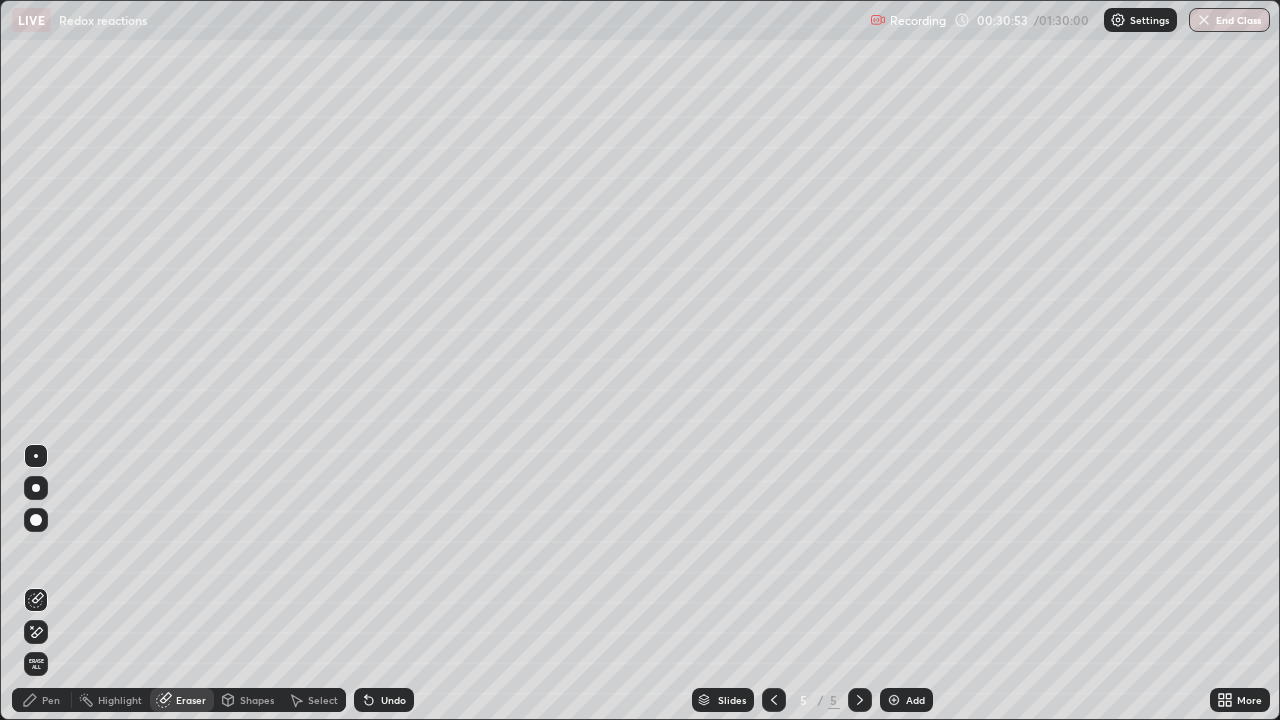 click 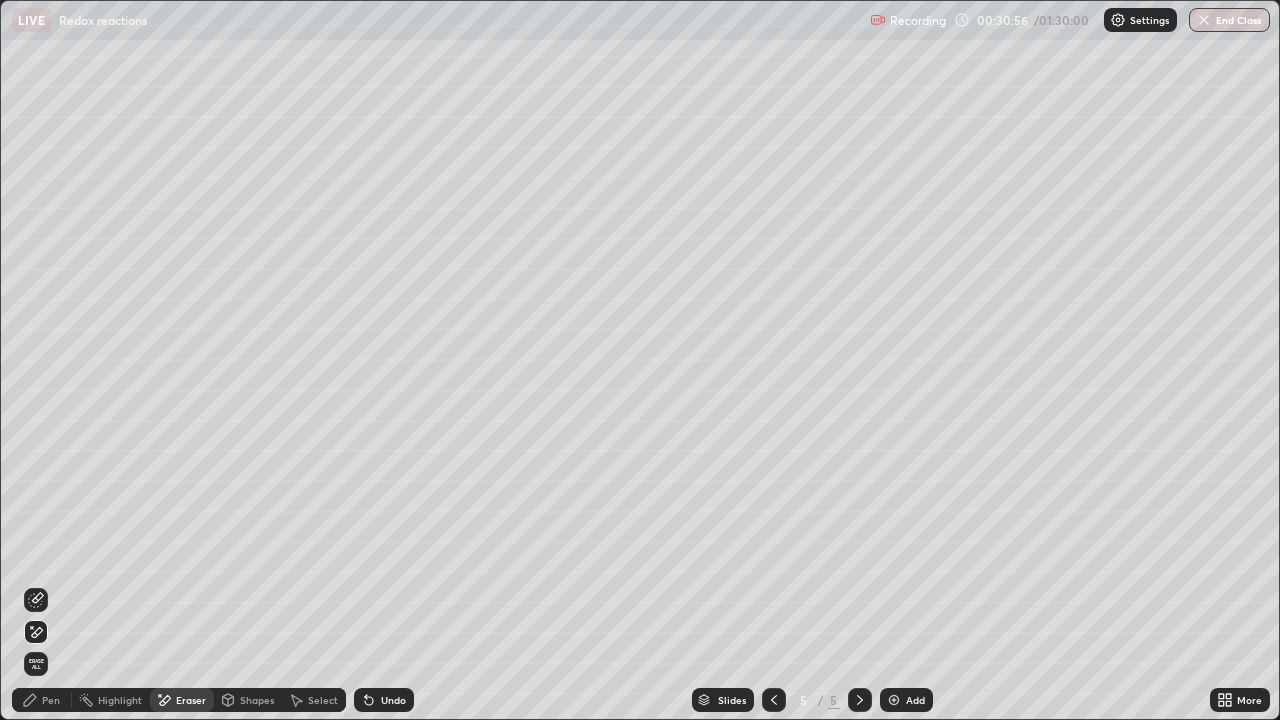 click on "Pen" at bounding box center [51, 700] 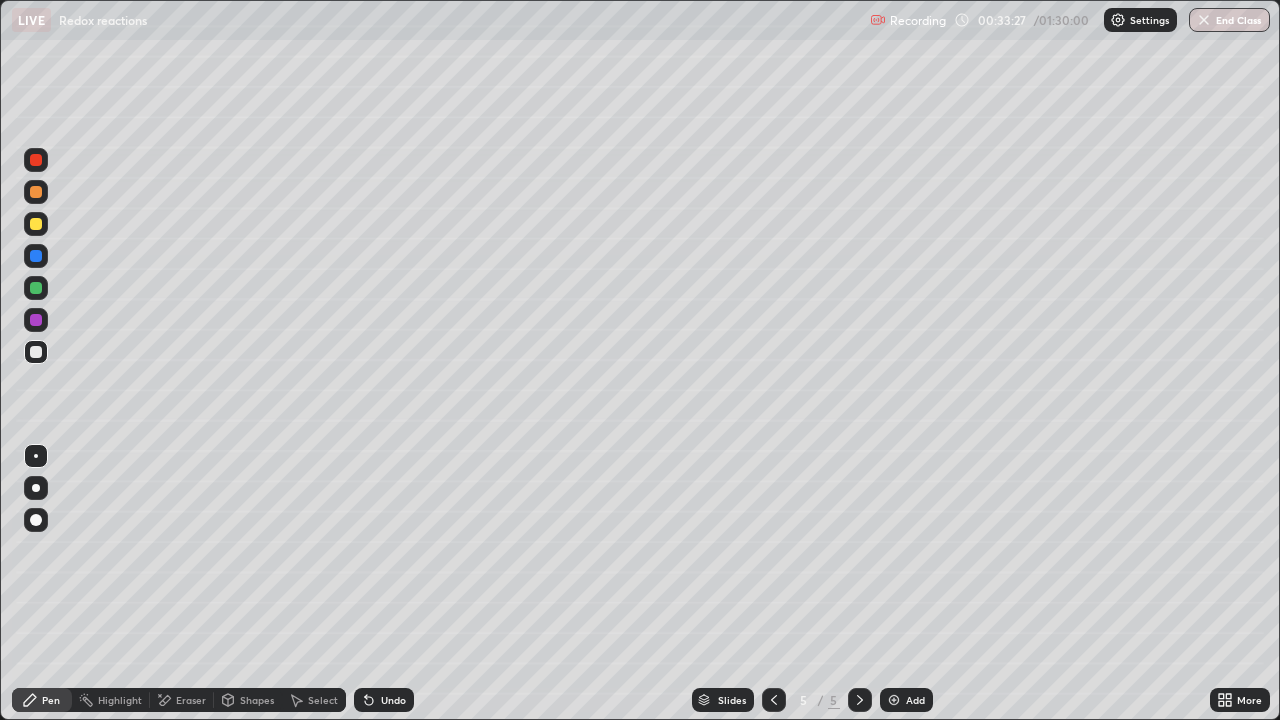 click on "Eraser" at bounding box center (191, 700) 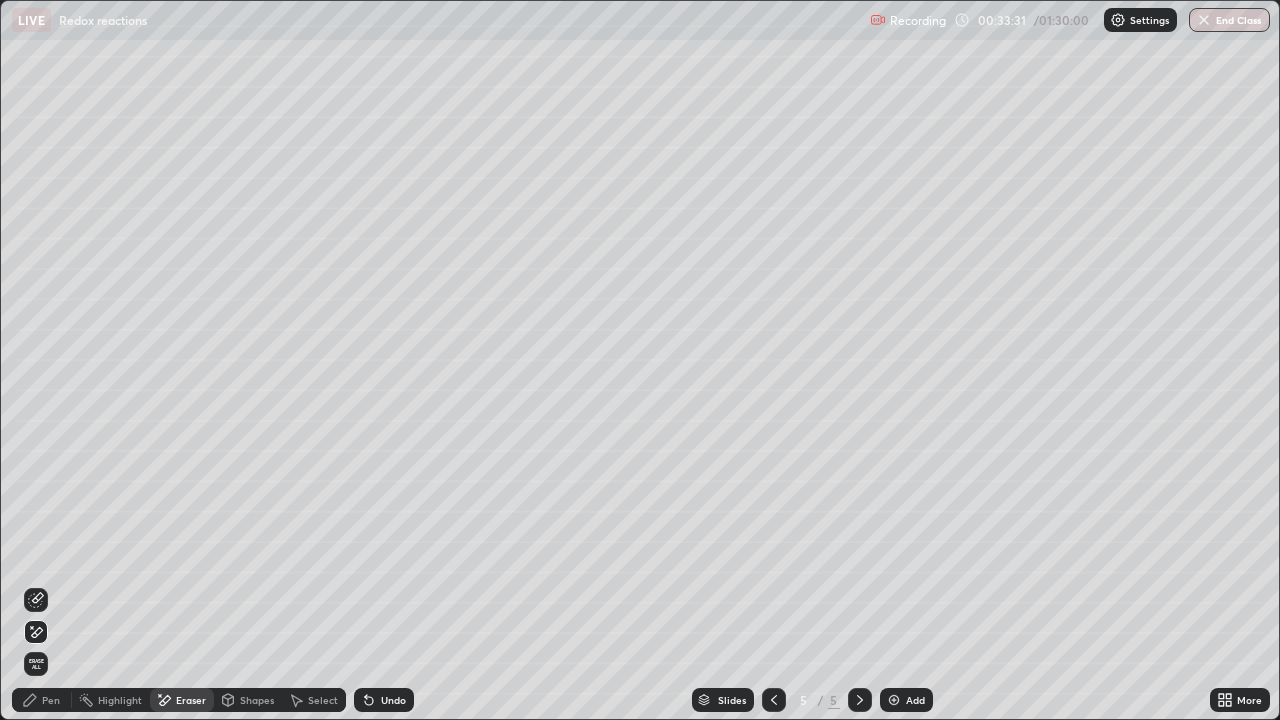 click on "Pen" at bounding box center [42, 700] 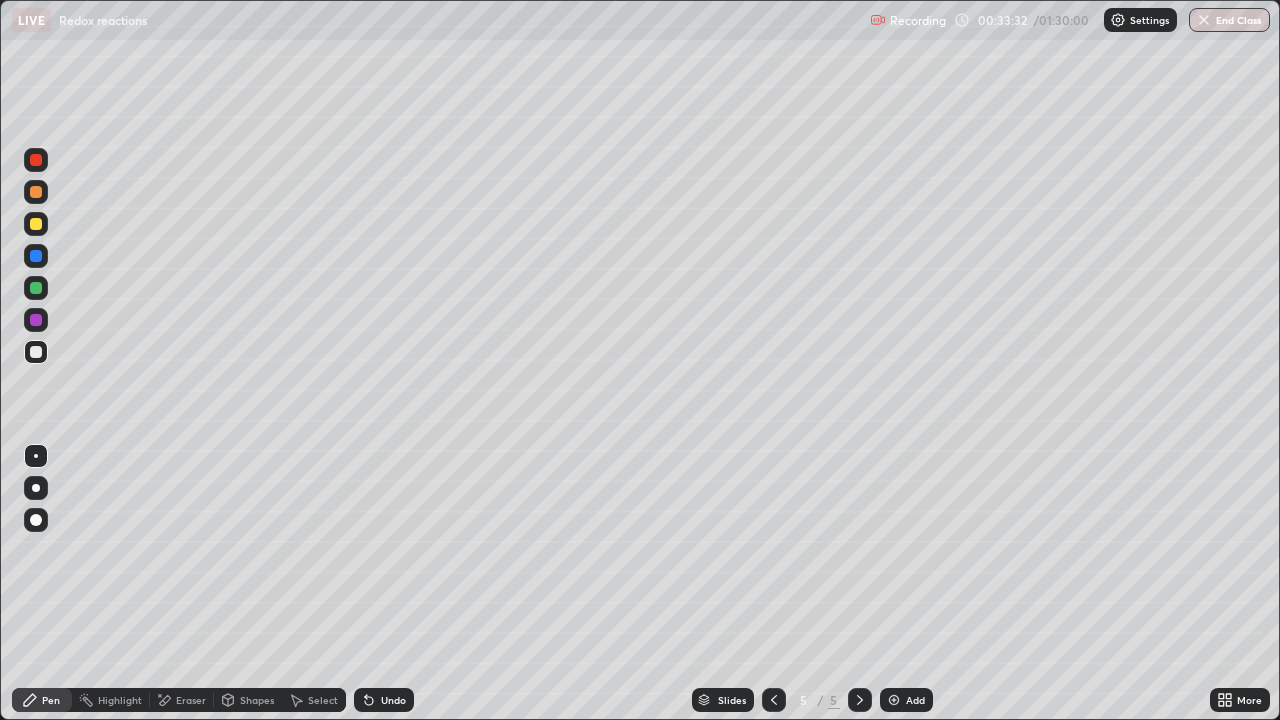 click at bounding box center [36, 224] 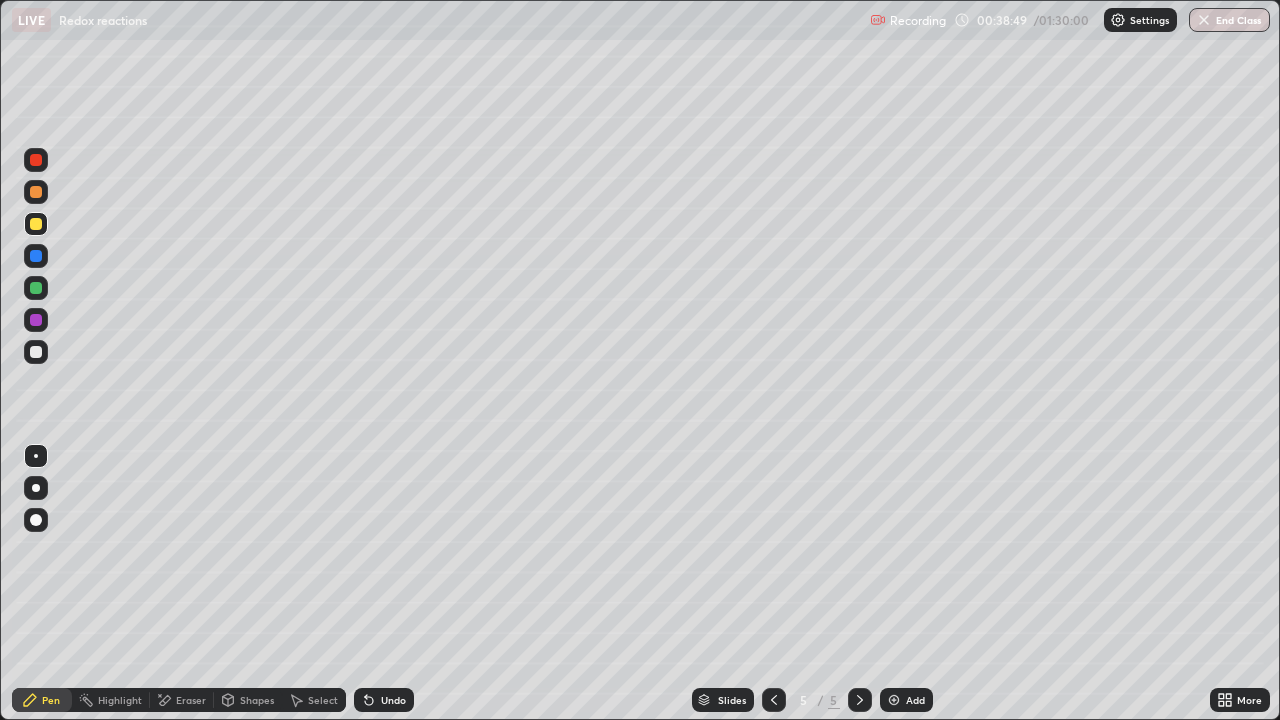 click at bounding box center (36, 352) 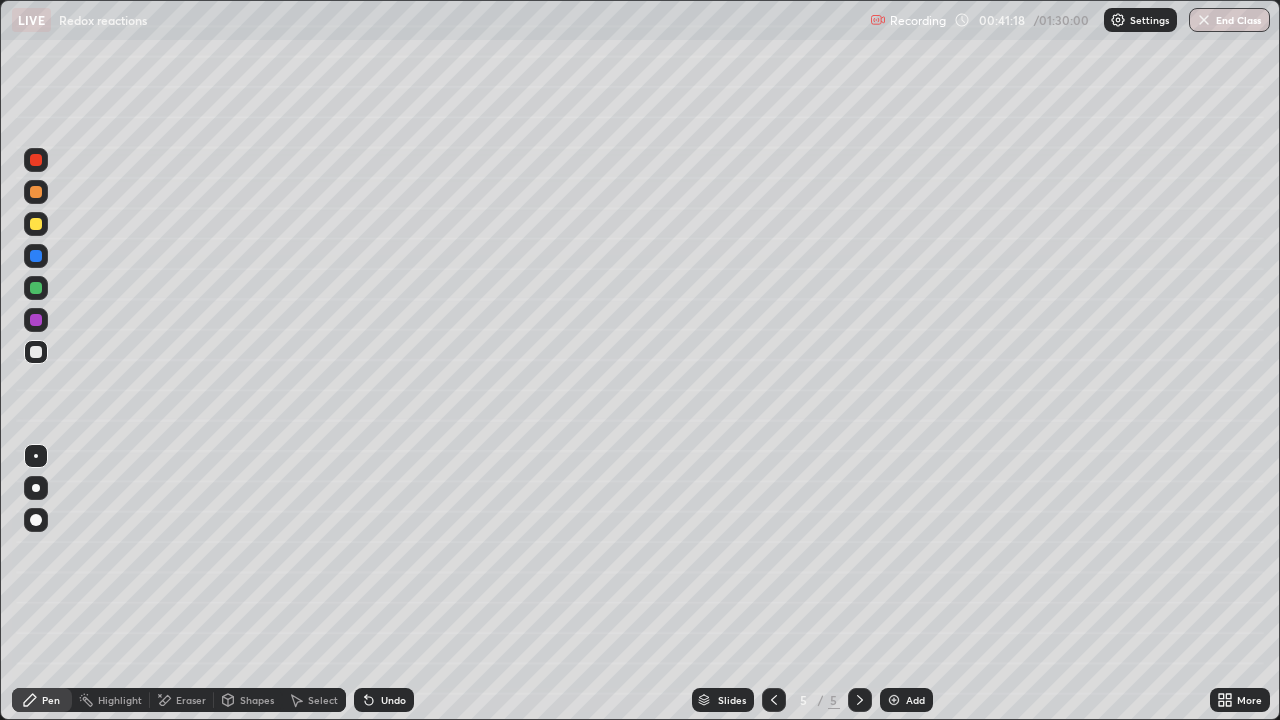 click on "Add" at bounding box center [915, 700] 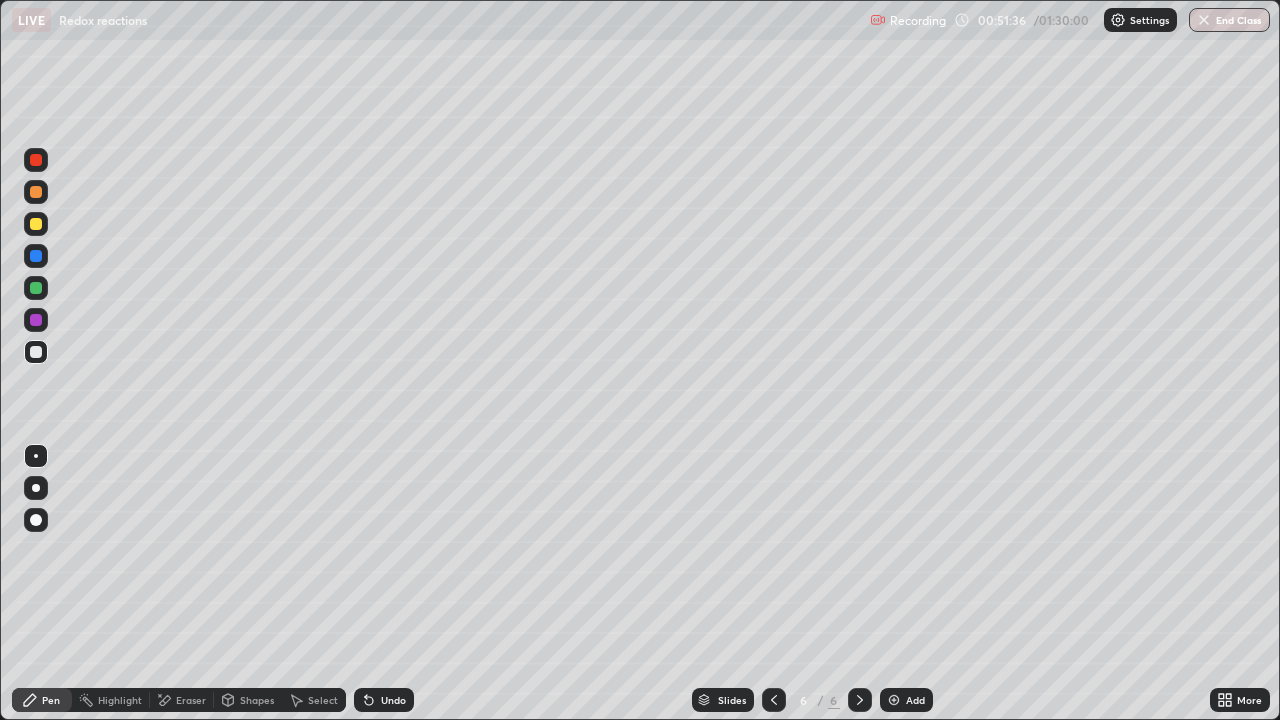 click on "Undo" at bounding box center [384, 700] 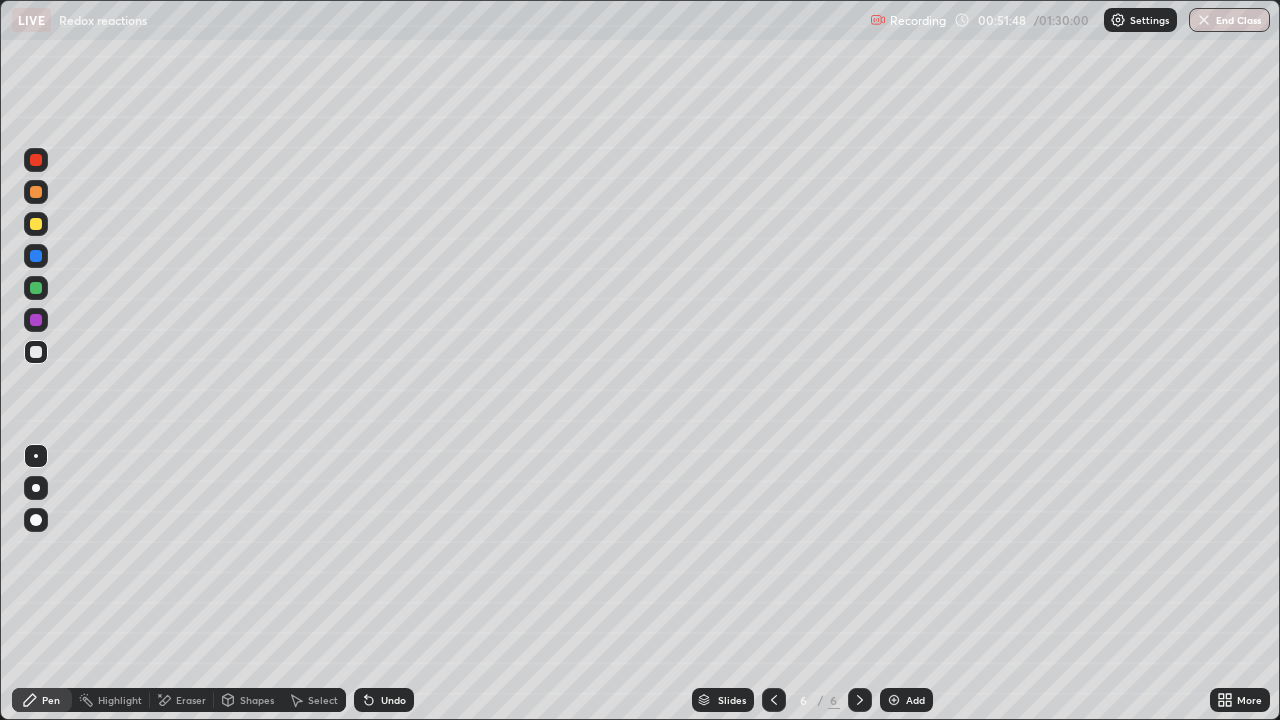 click on "Undo" at bounding box center [393, 700] 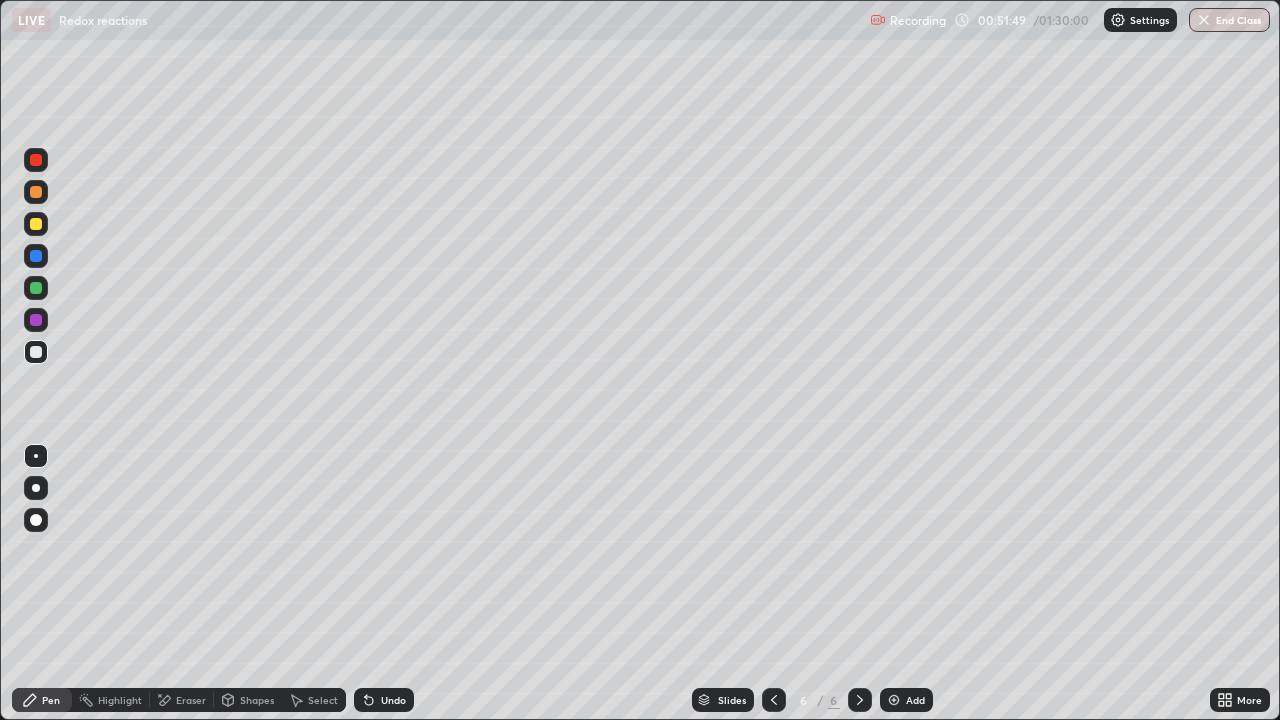 click on "Undo" at bounding box center (384, 700) 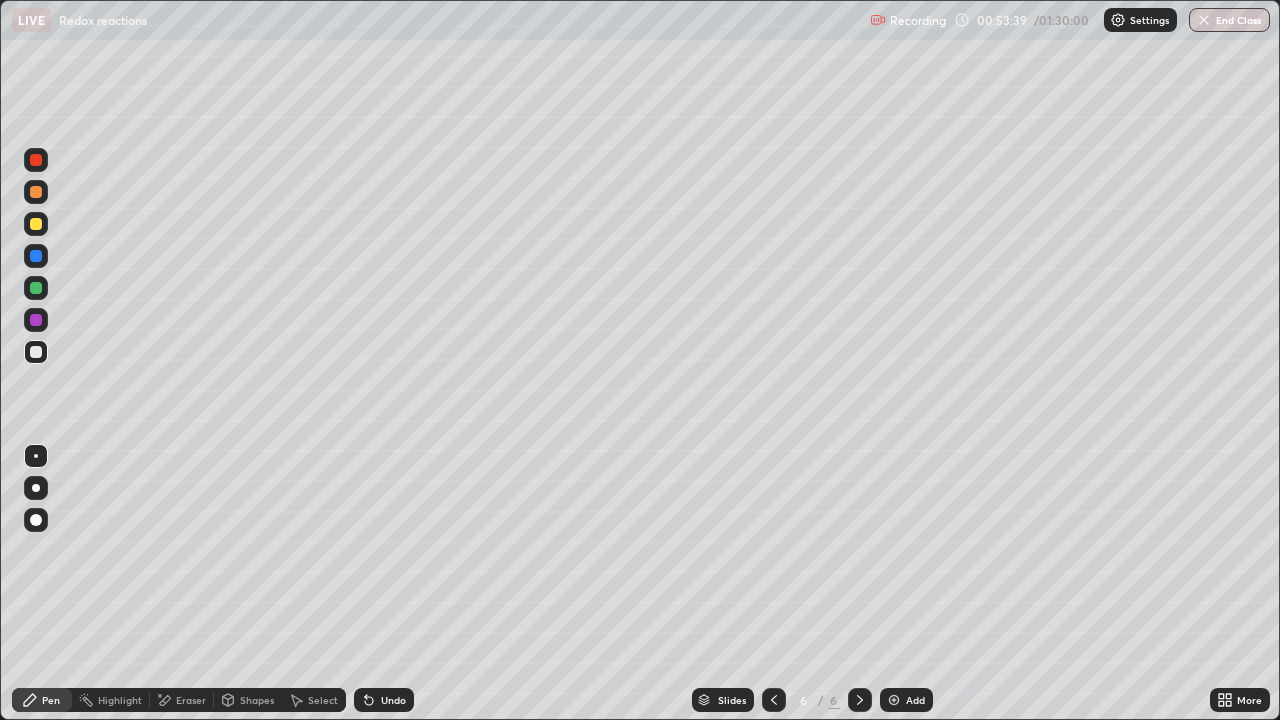 click on "Undo" at bounding box center (384, 700) 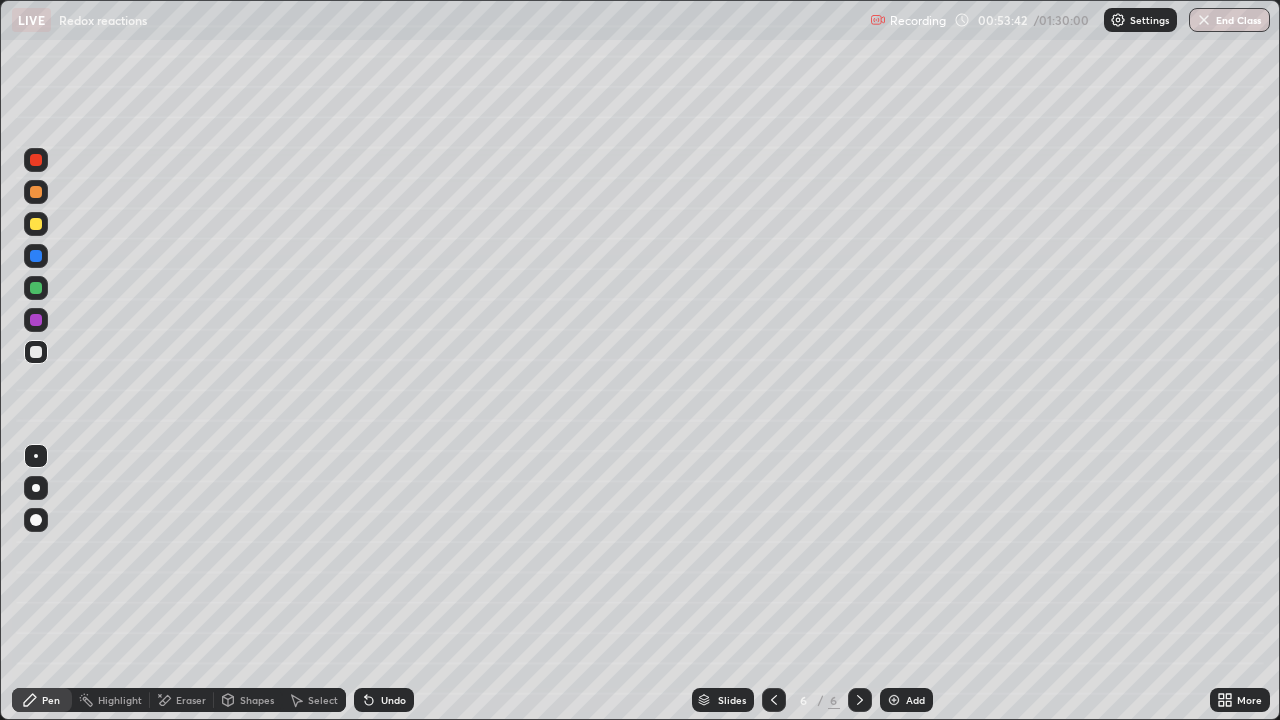 click on "Undo" at bounding box center [393, 700] 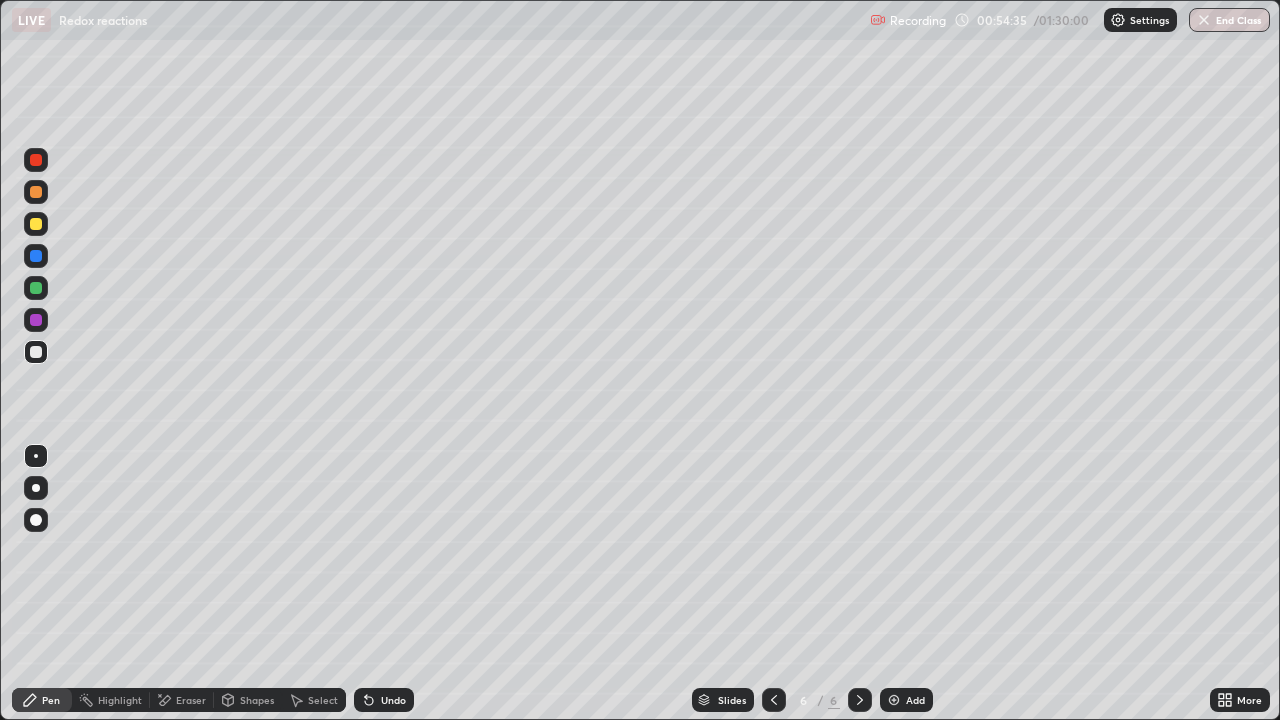 click on "Undo" at bounding box center [393, 700] 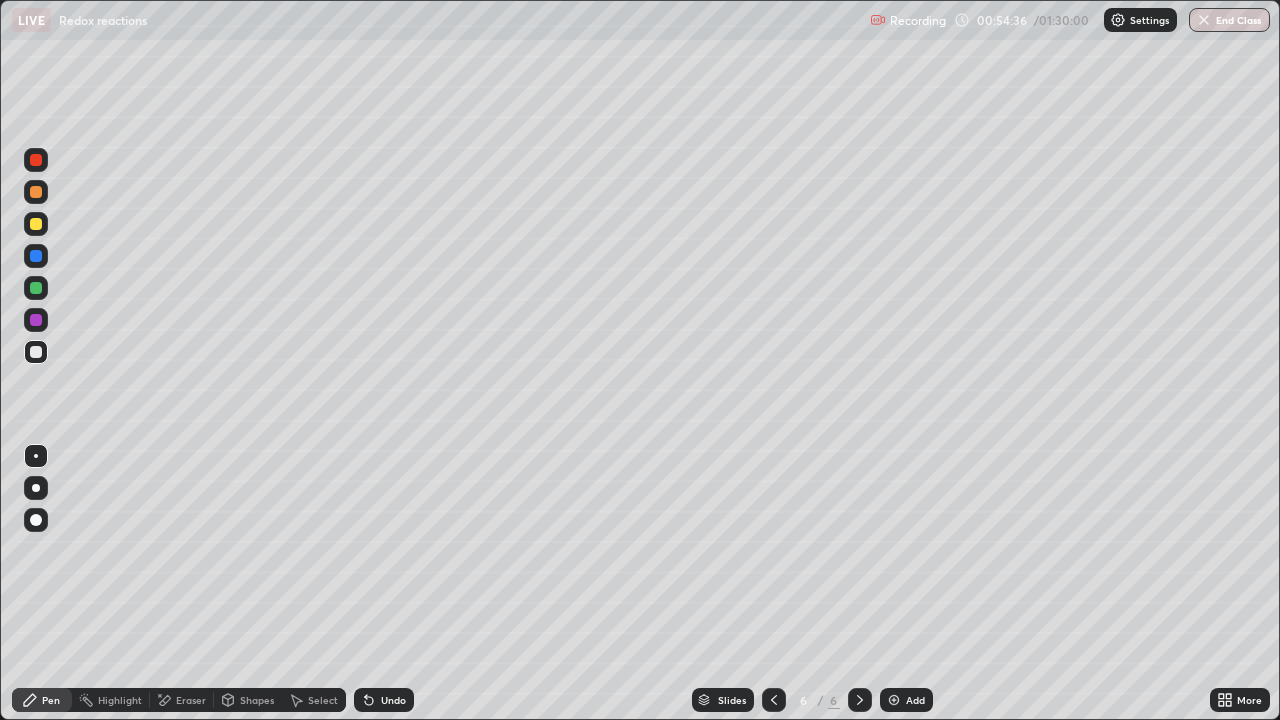 click on "Undo" at bounding box center [384, 700] 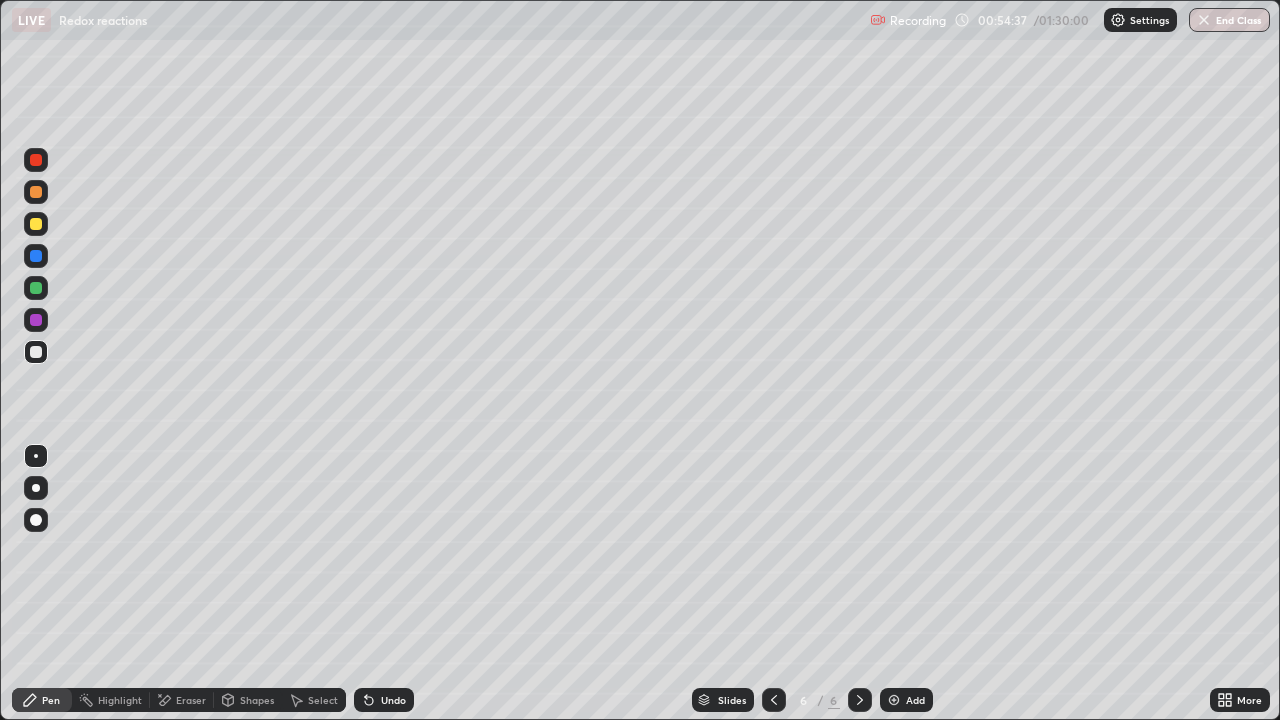 click on "Undo" at bounding box center [384, 700] 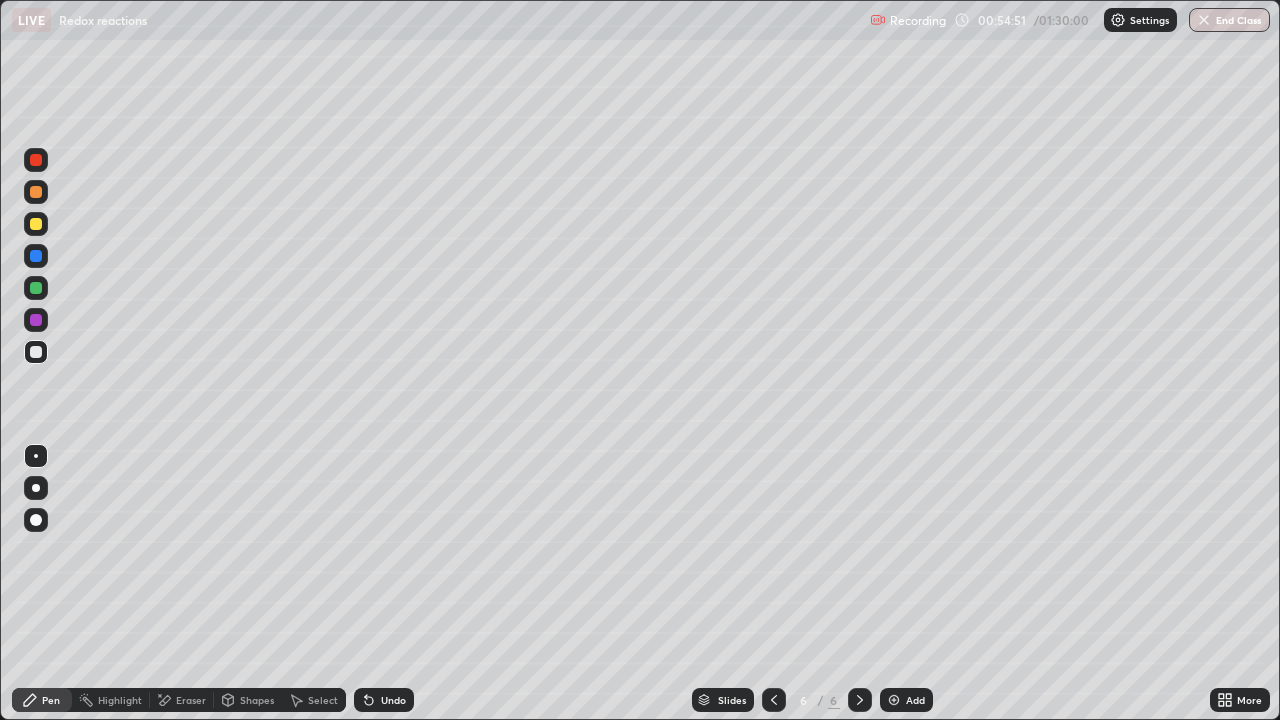 click on "Undo" at bounding box center [393, 700] 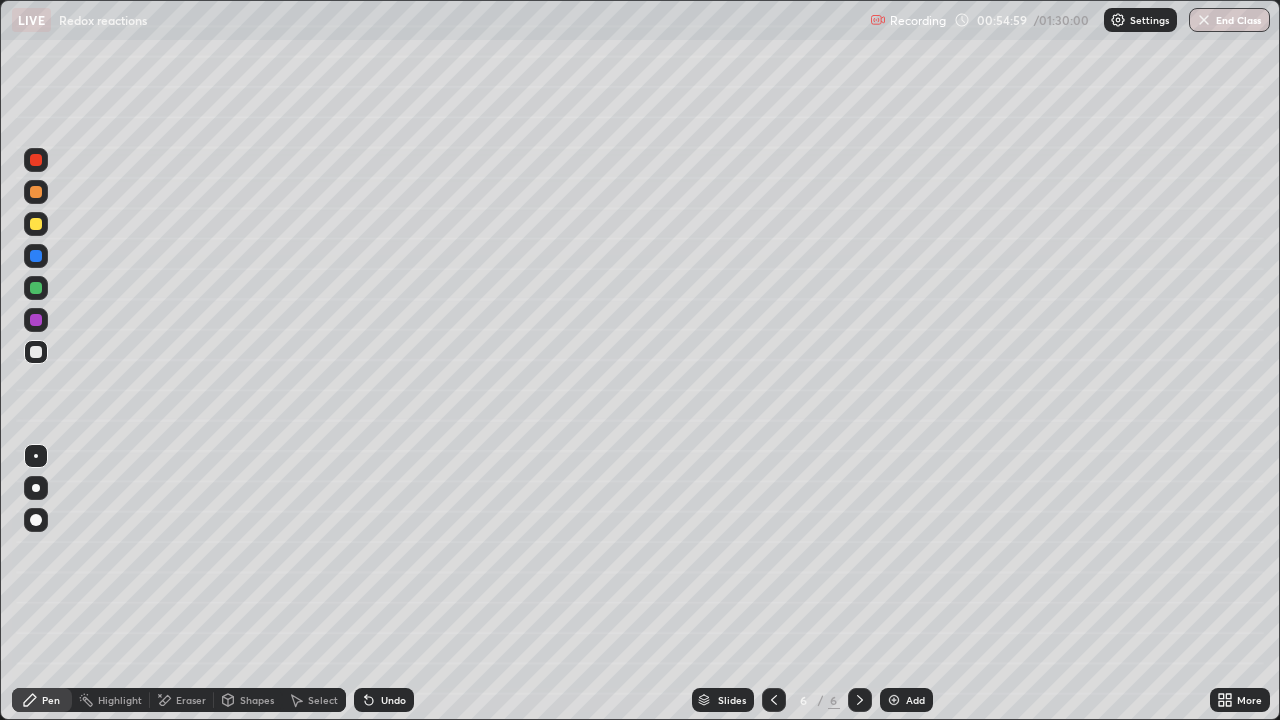 click at bounding box center [36, 224] 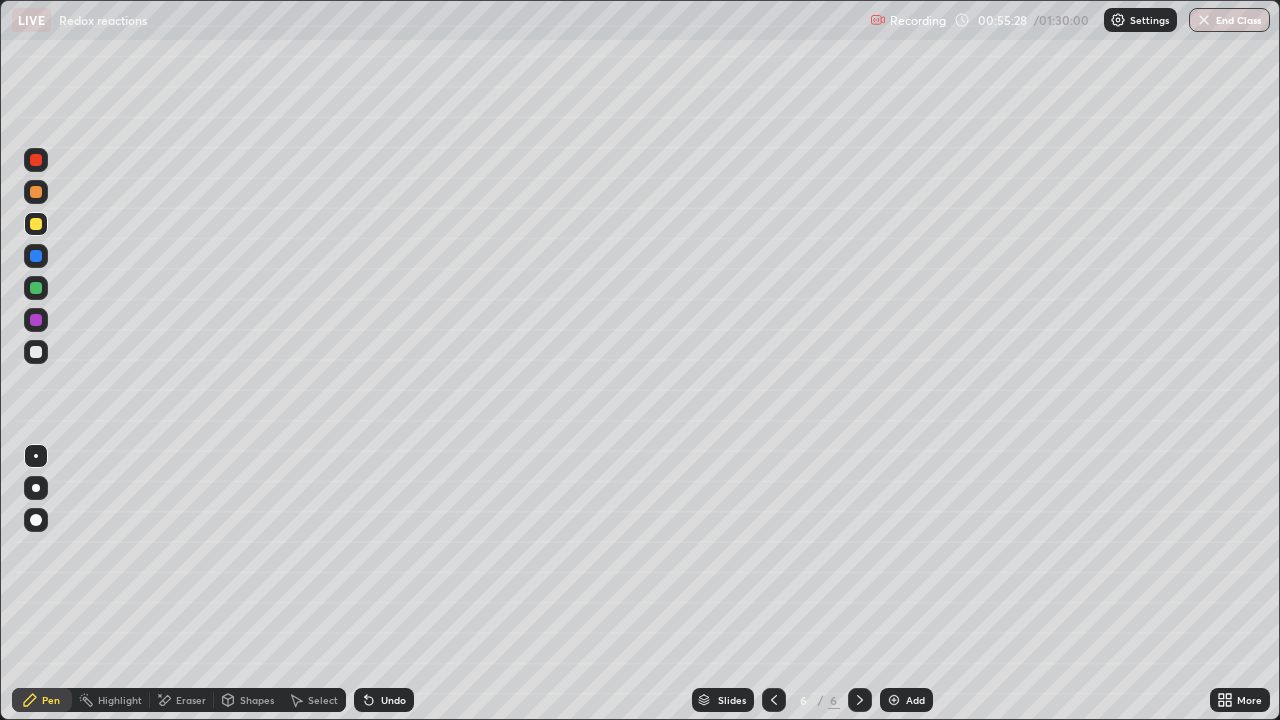 click at bounding box center [36, 192] 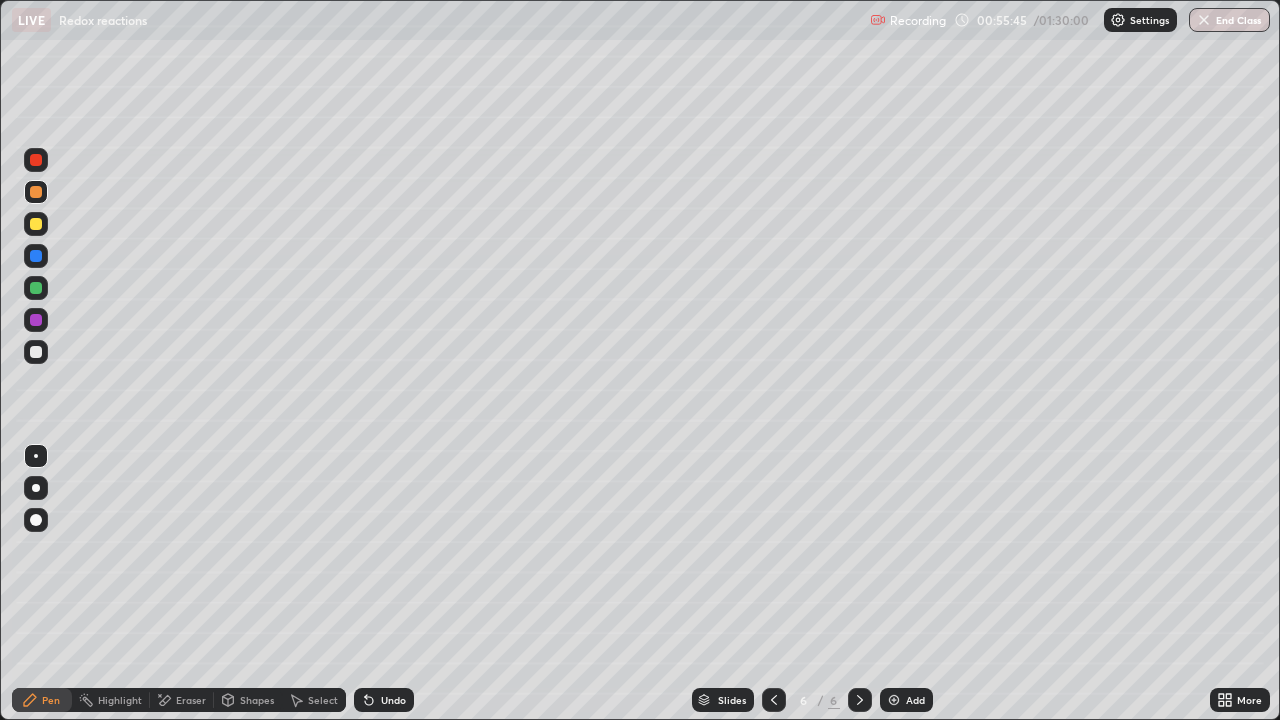 click at bounding box center [36, 288] 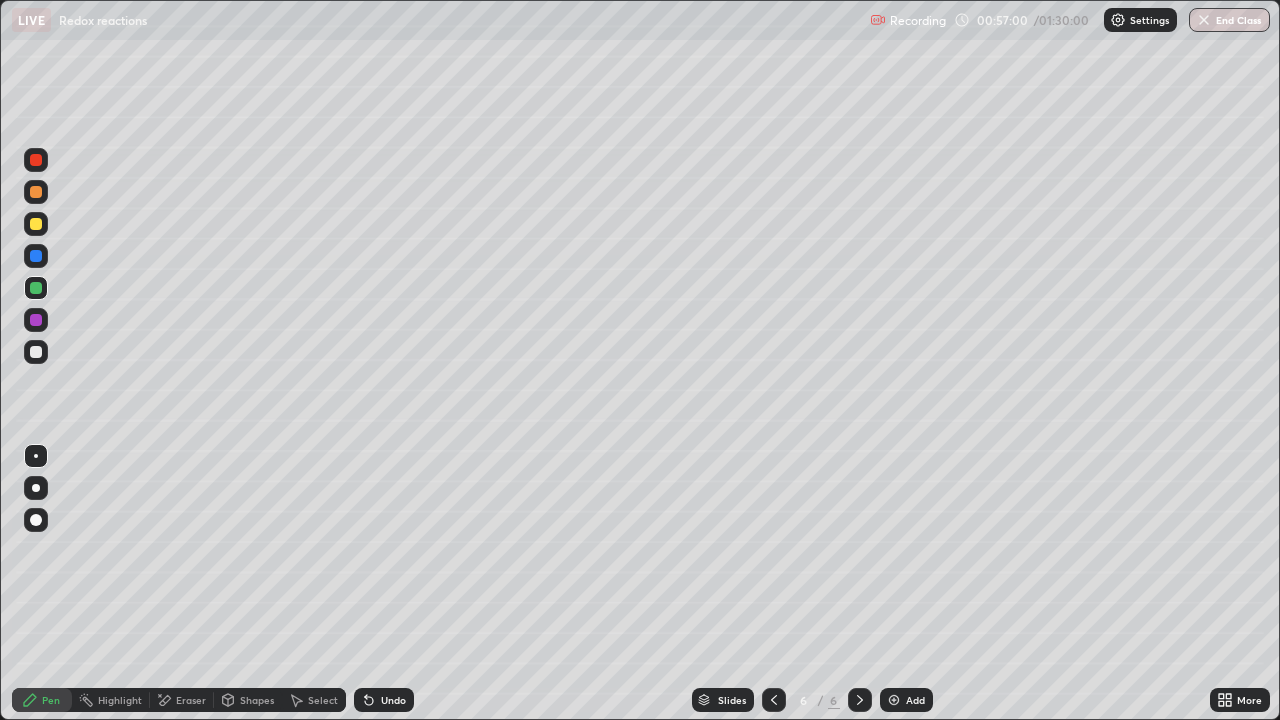 click at bounding box center [36, 256] 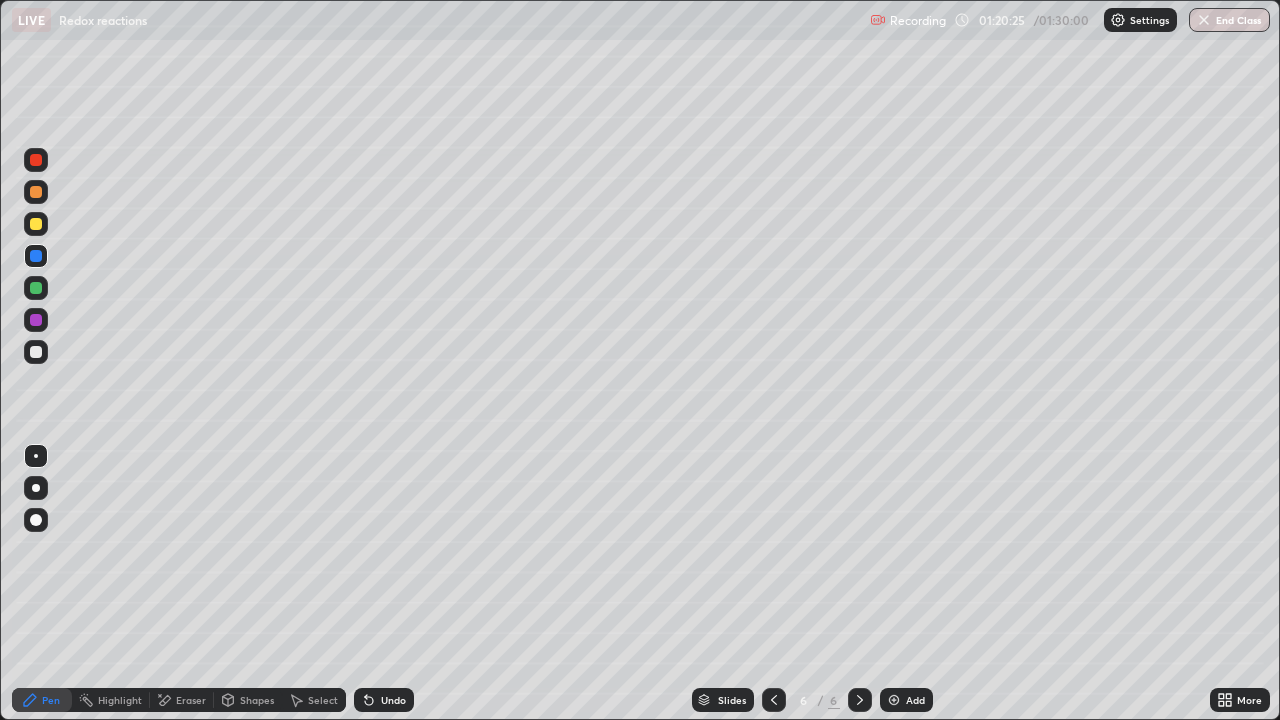 click on "End Class" at bounding box center (1229, 20) 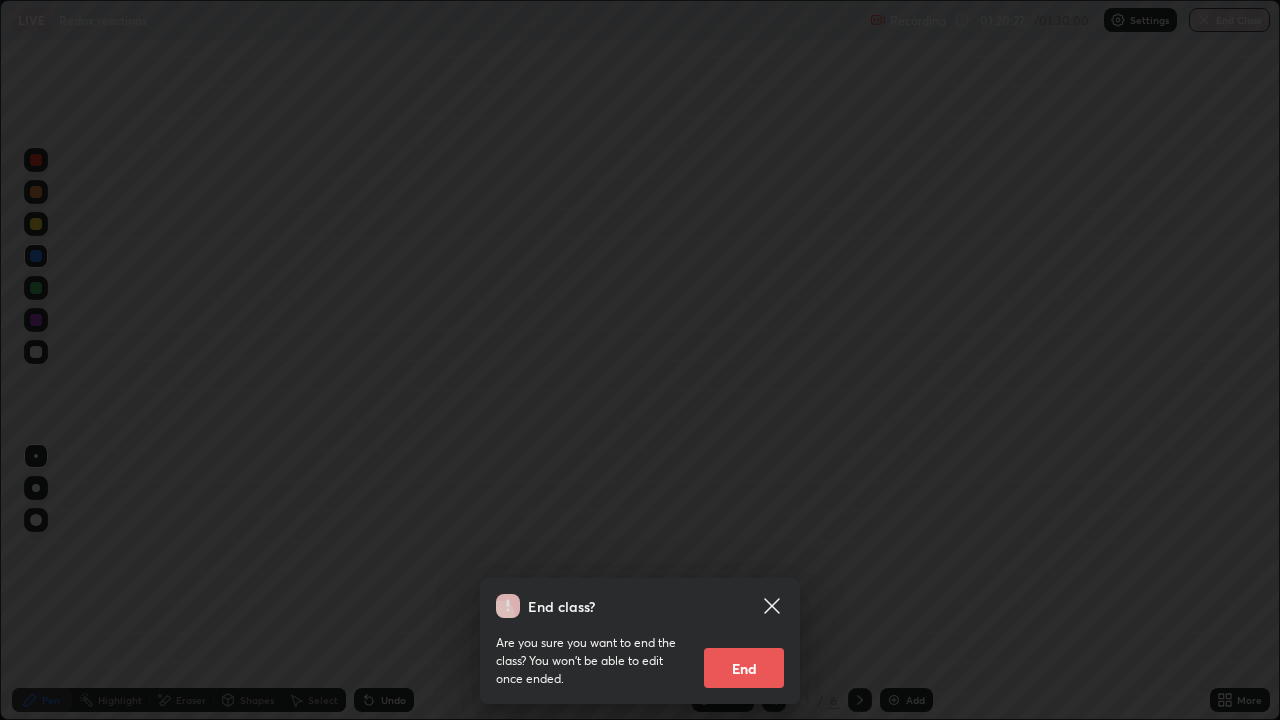 click on "End" at bounding box center [744, 668] 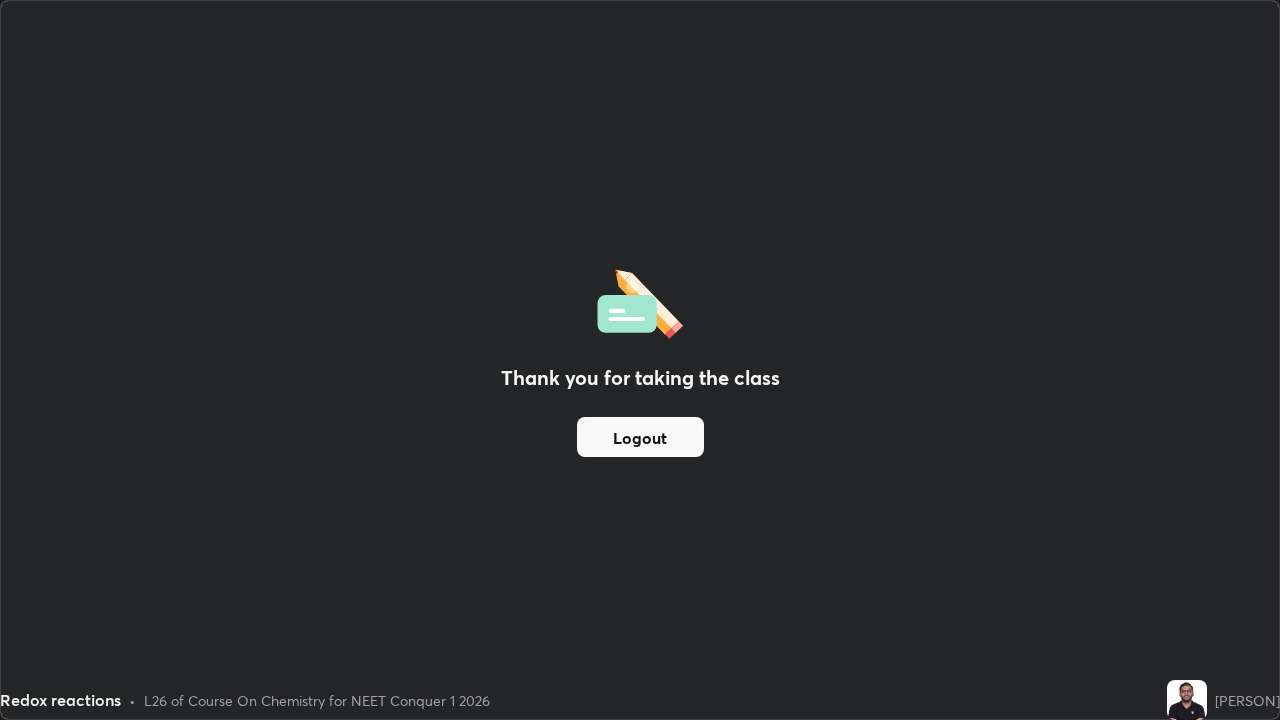 click on "Logout" at bounding box center [640, 437] 